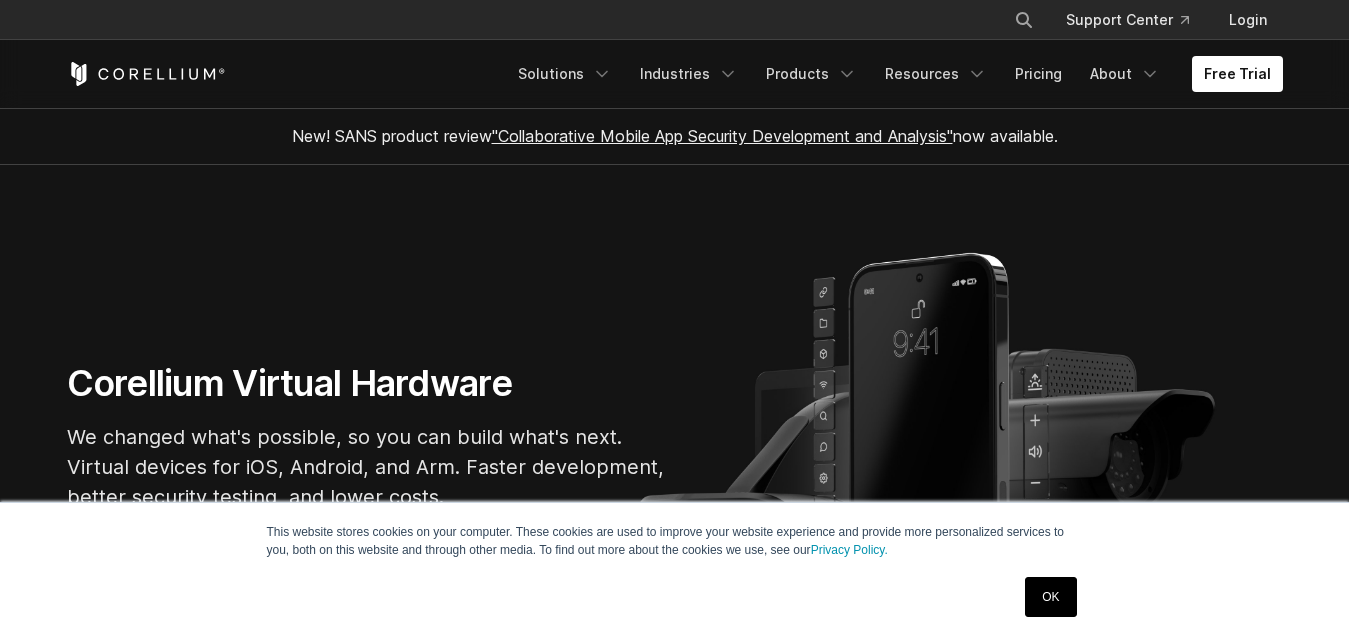 scroll, scrollTop: 0, scrollLeft: 0, axis: both 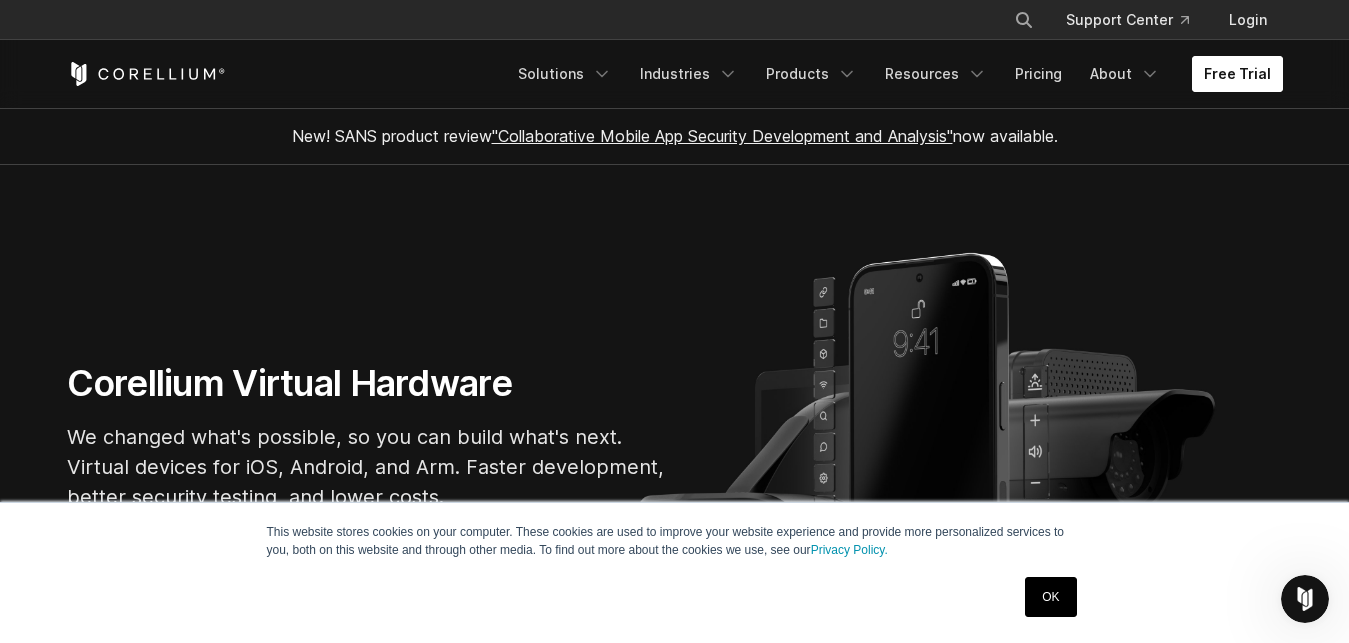 click on "Free Trial" at bounding box center [1237, 74] 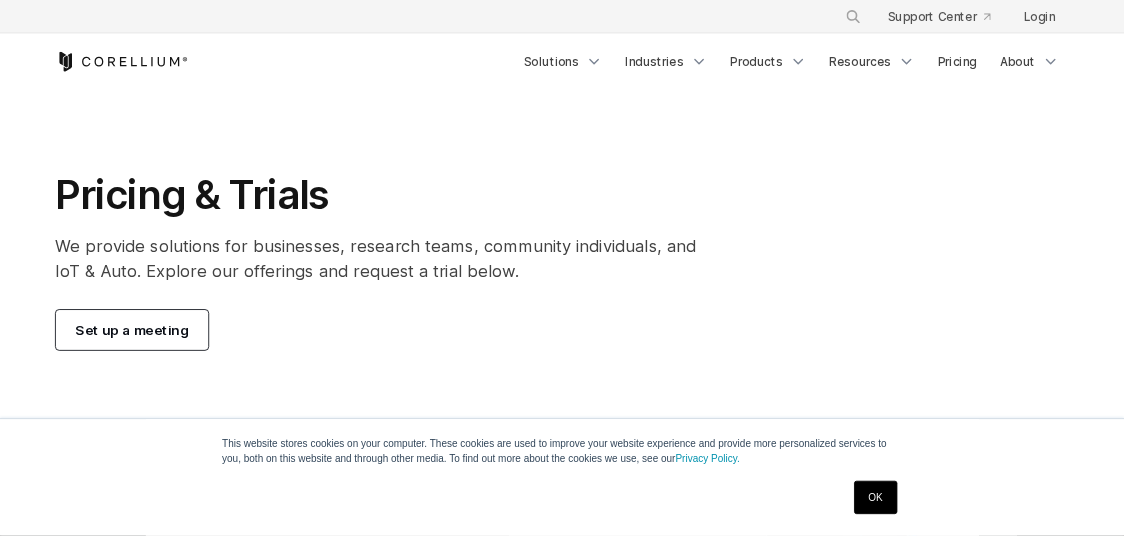 scroll, scrollTop: 0, scrollLeft: 0, axis: both 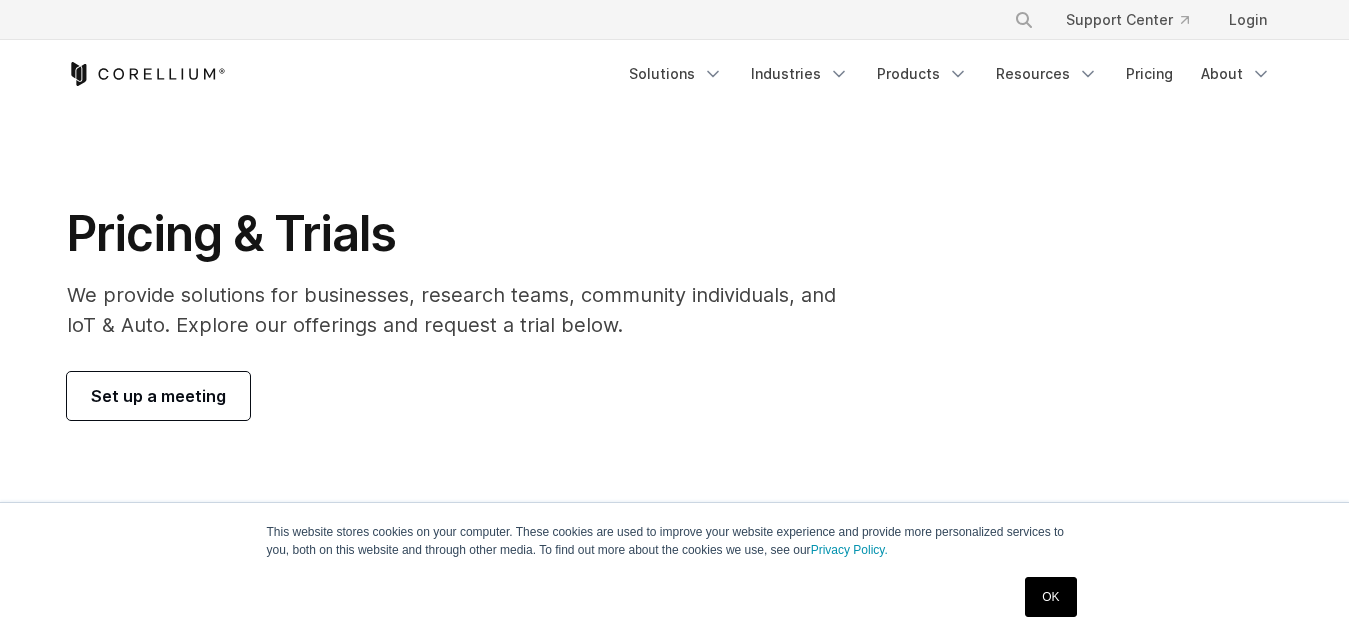 click on "OK" at bounding box center [1050, 597] 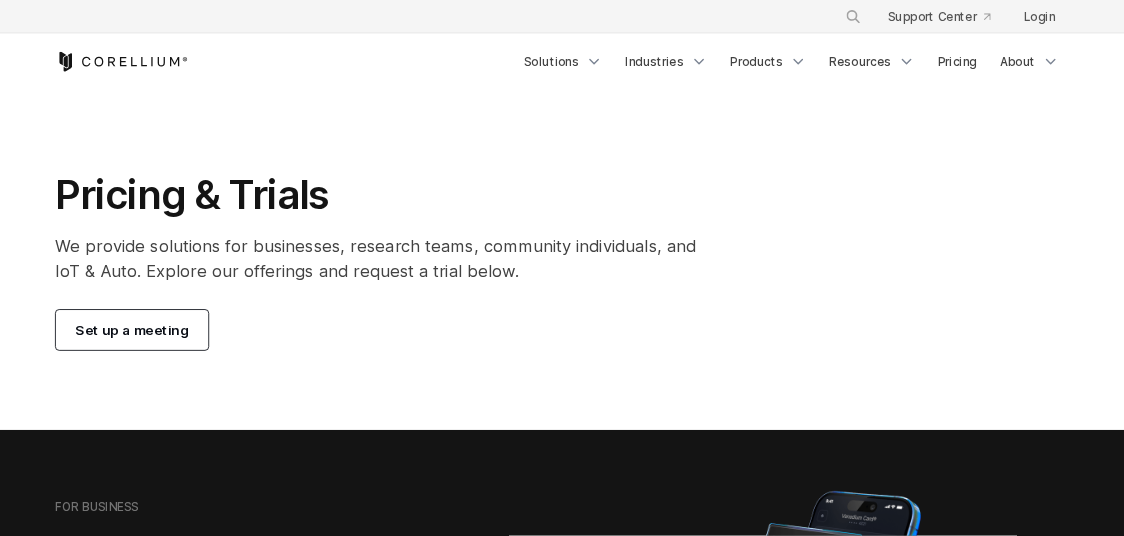 scroll, scrollTop: 0, scrollLeft: 0, axis: both 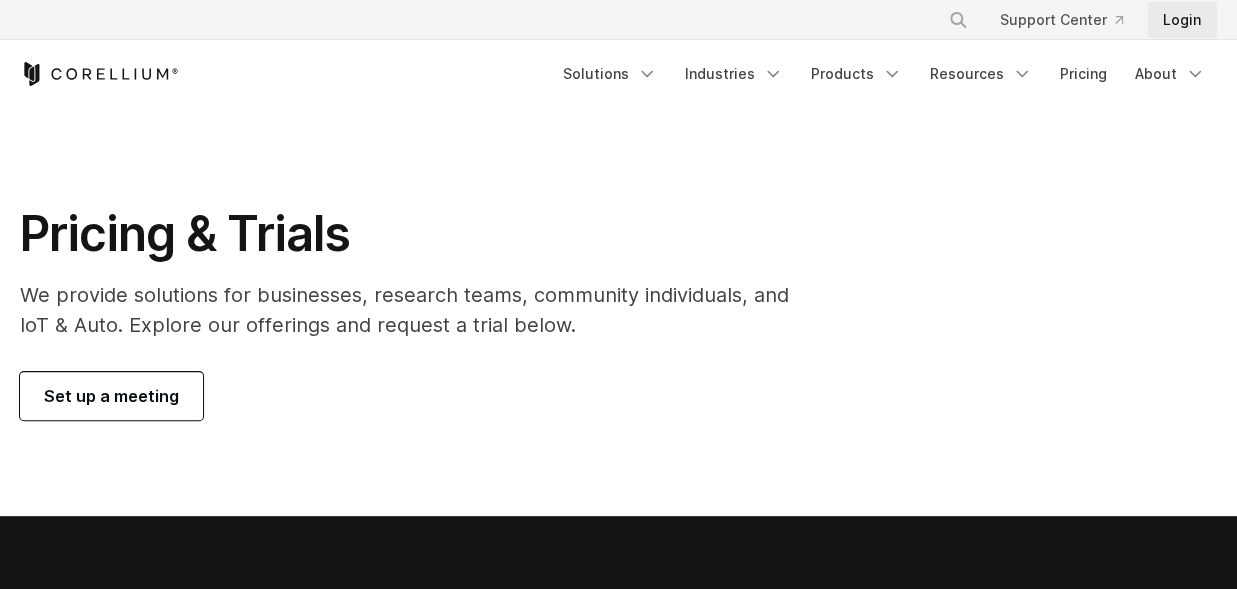 click on "Login" at bounding box center (1182, 20) 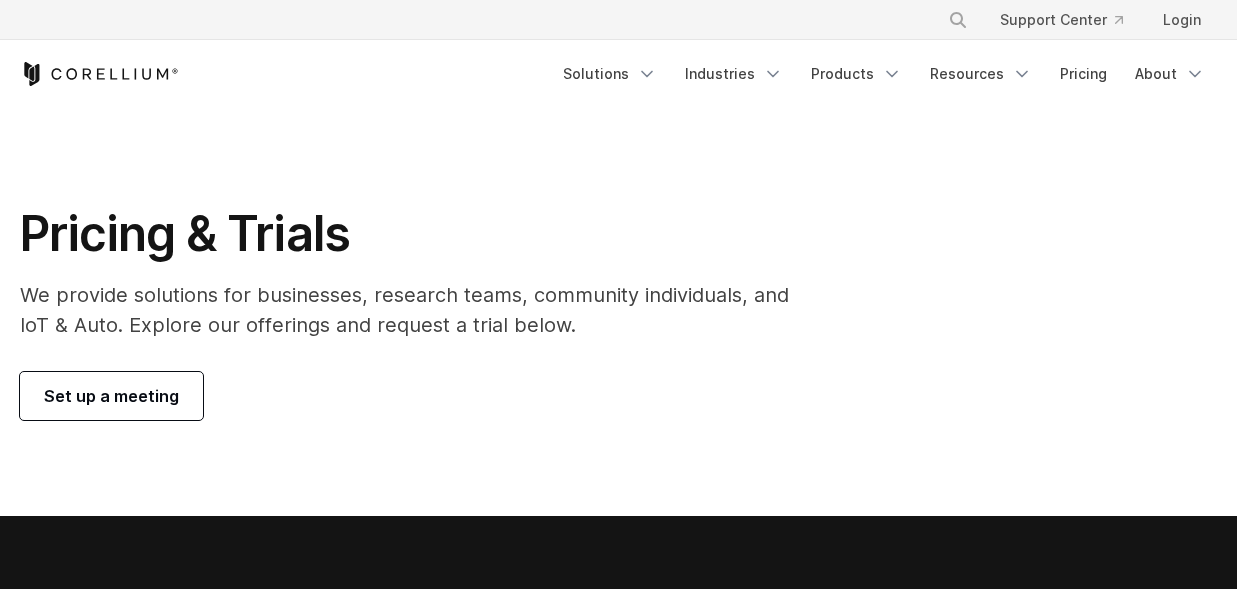 scroll, scrollTop: 0, scrollLeft: 0, axis: both 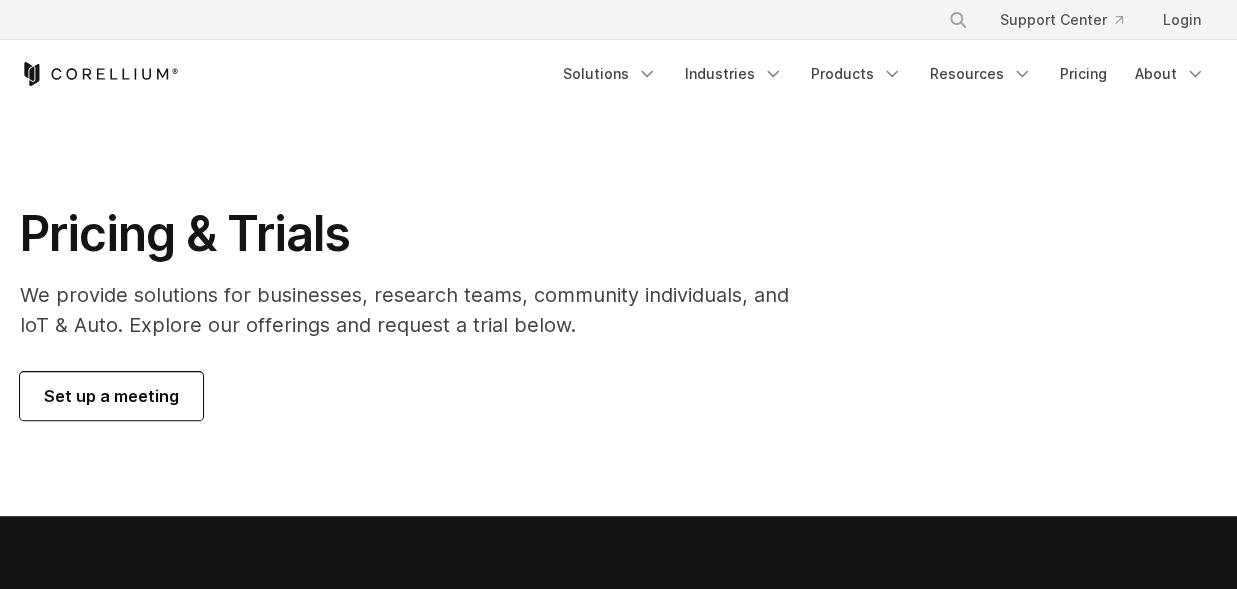 click on "Set up a meeting" at bounding box center (111, 396) 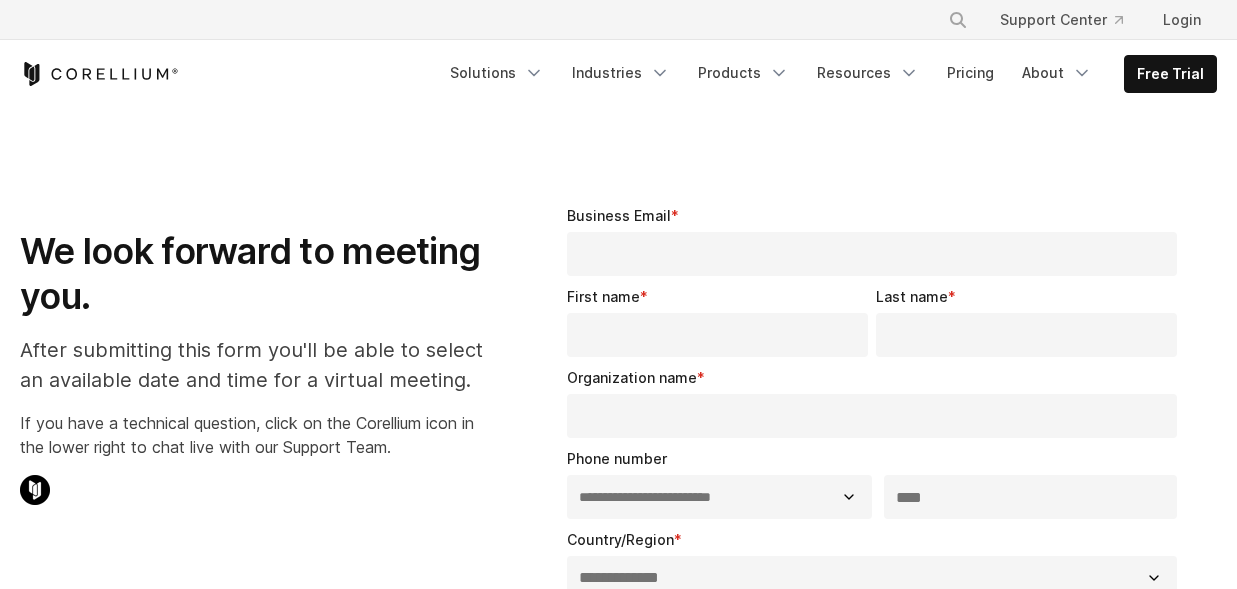 select on "**" 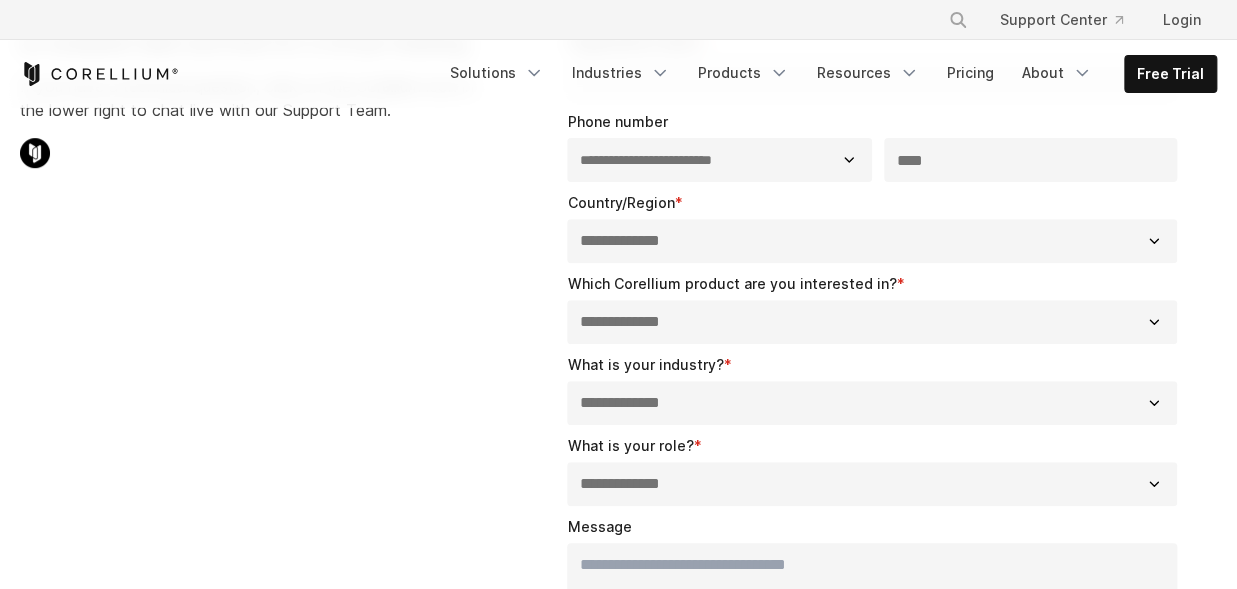 select on "**********" 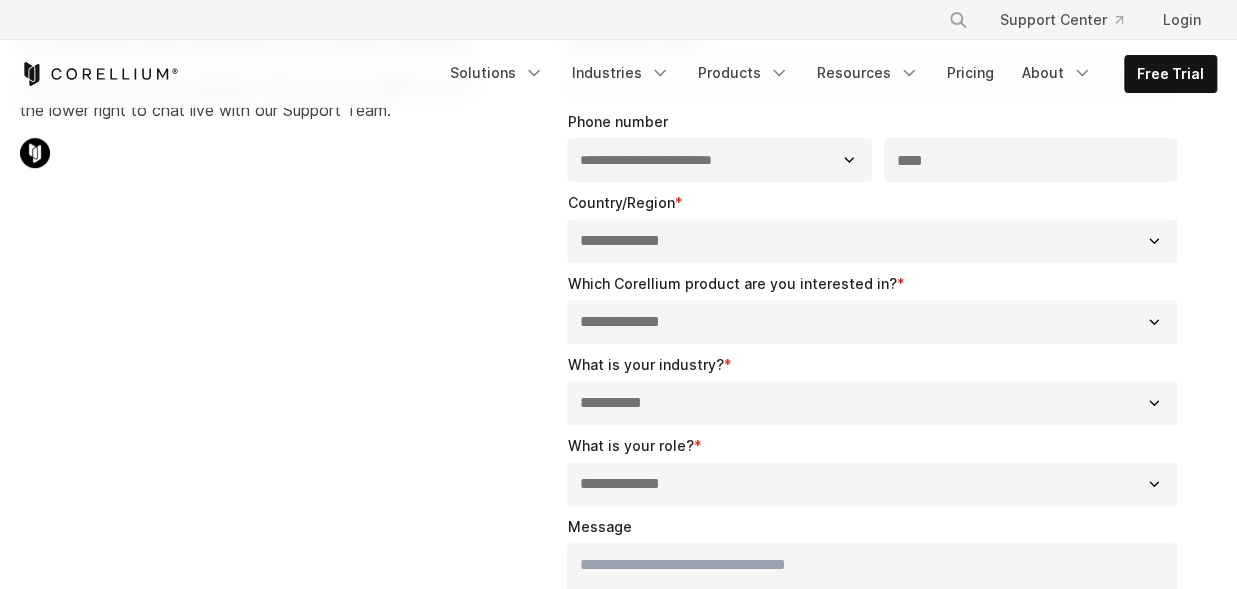 click on "**********" at bounding box center (0, 0) 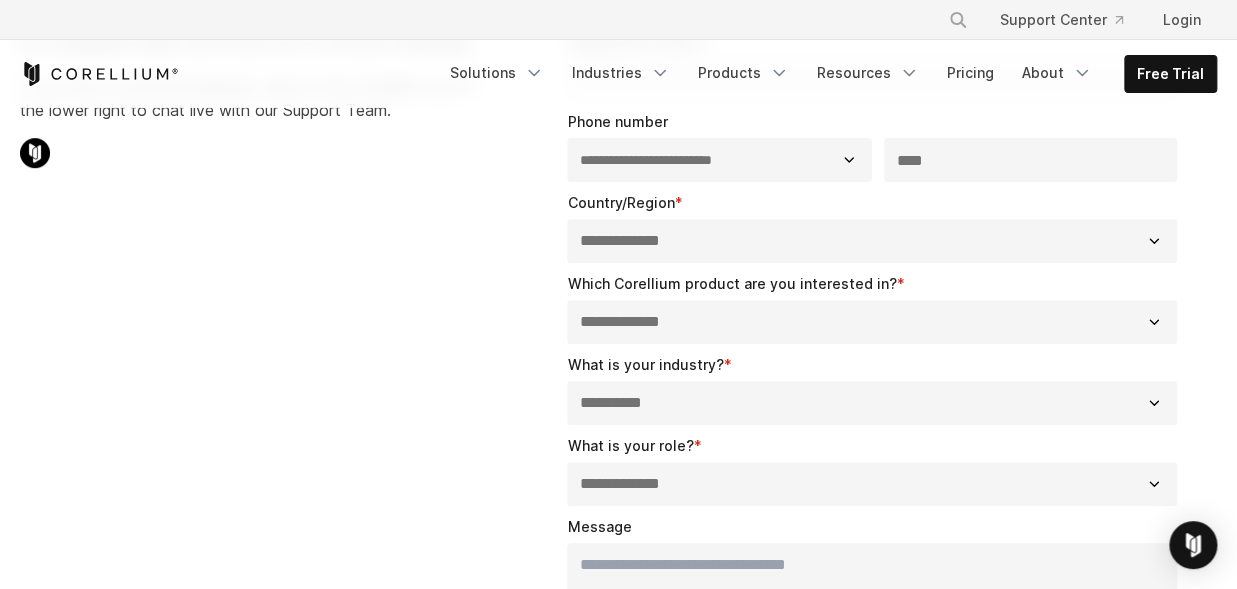 click on "***" at bounding box center (1030, 160) 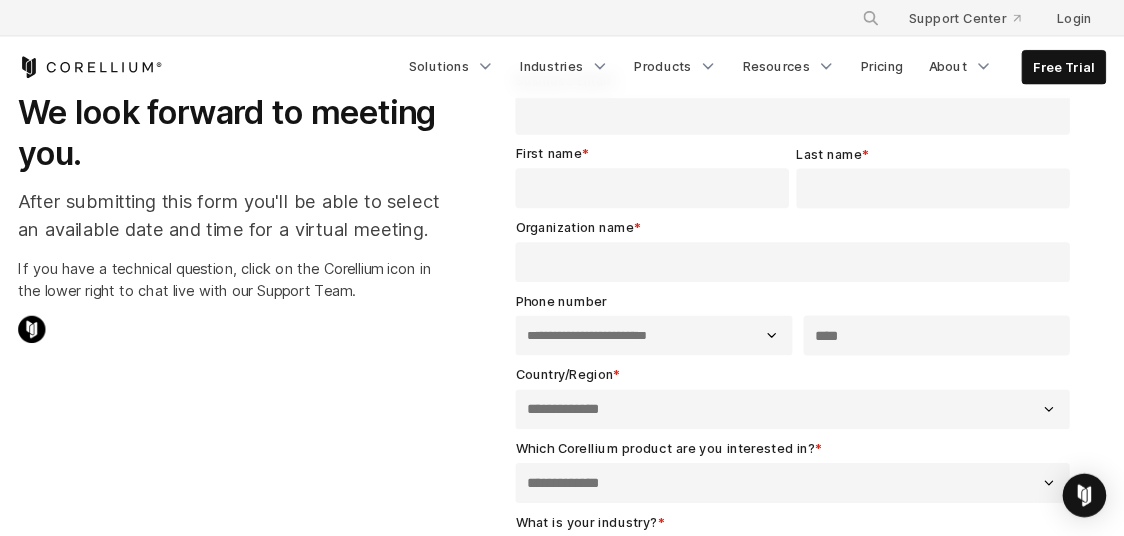 scroll, scrollTop: 0, scrollLeft: 0, axis: both 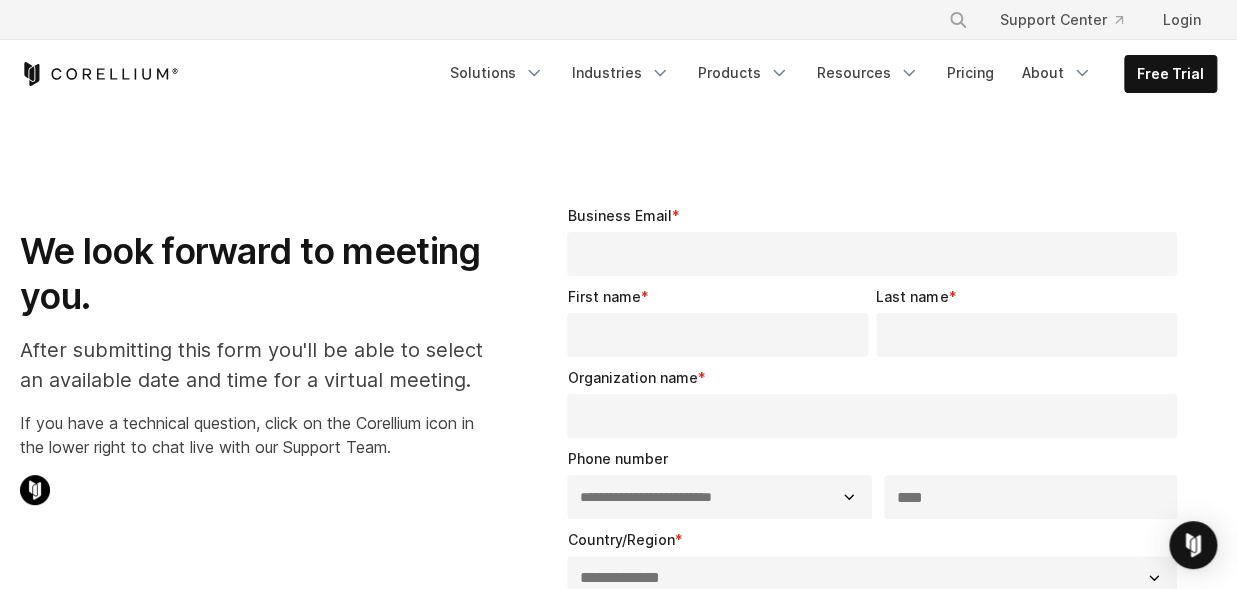 click on "Business Email *" at bounding box center (872, 254) 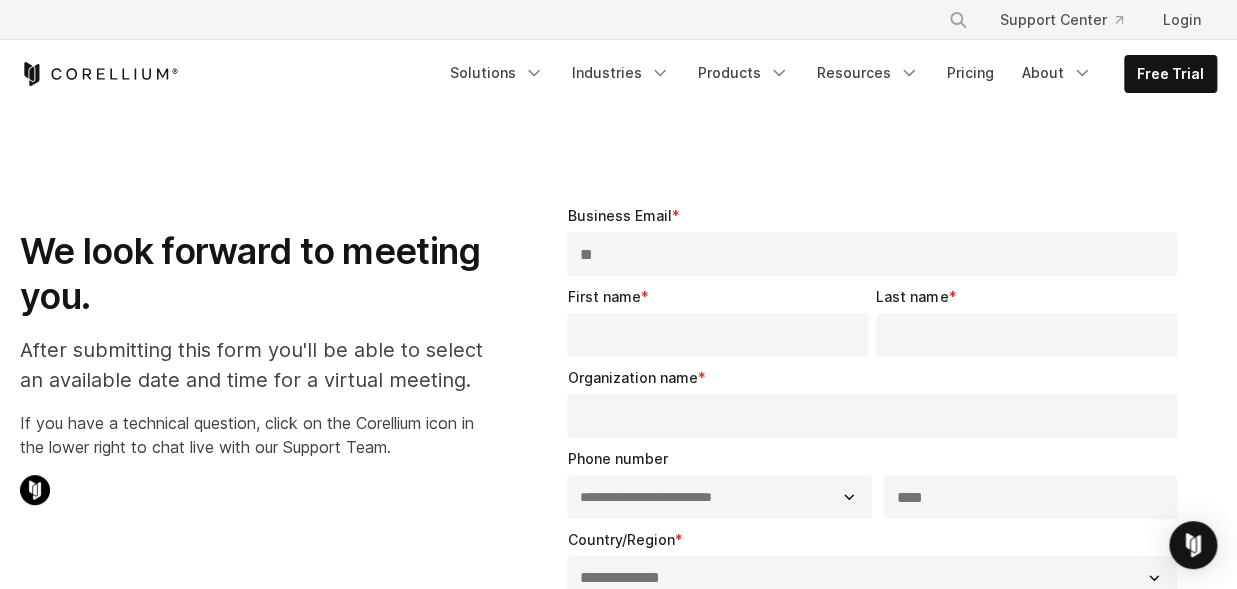 type on "*" 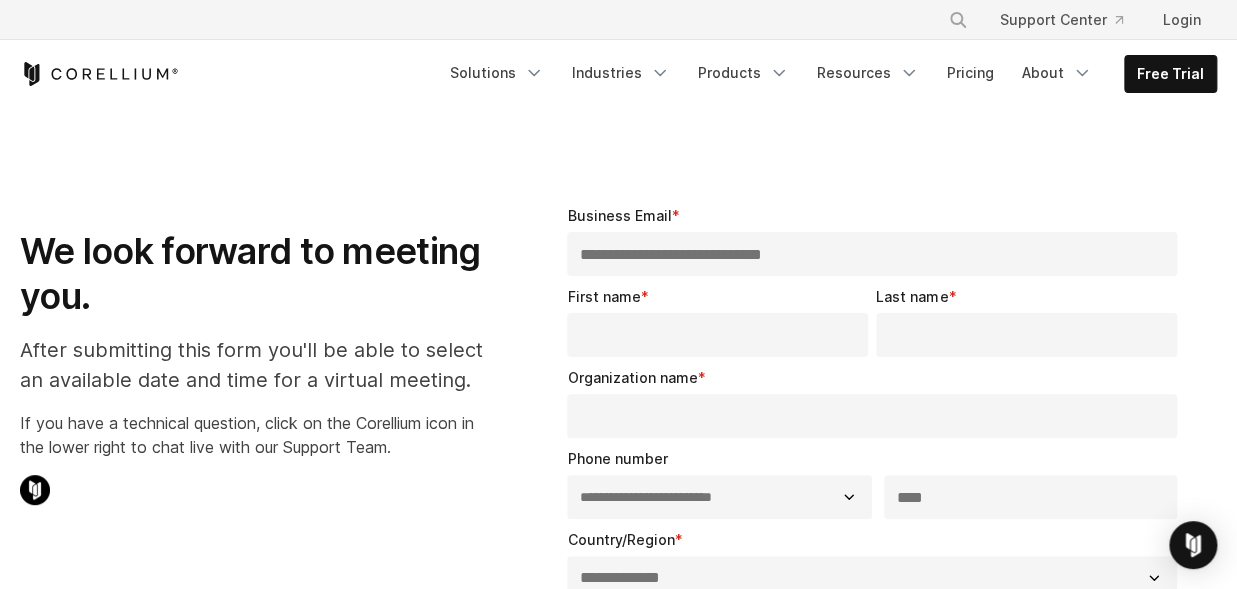 type on "**********" 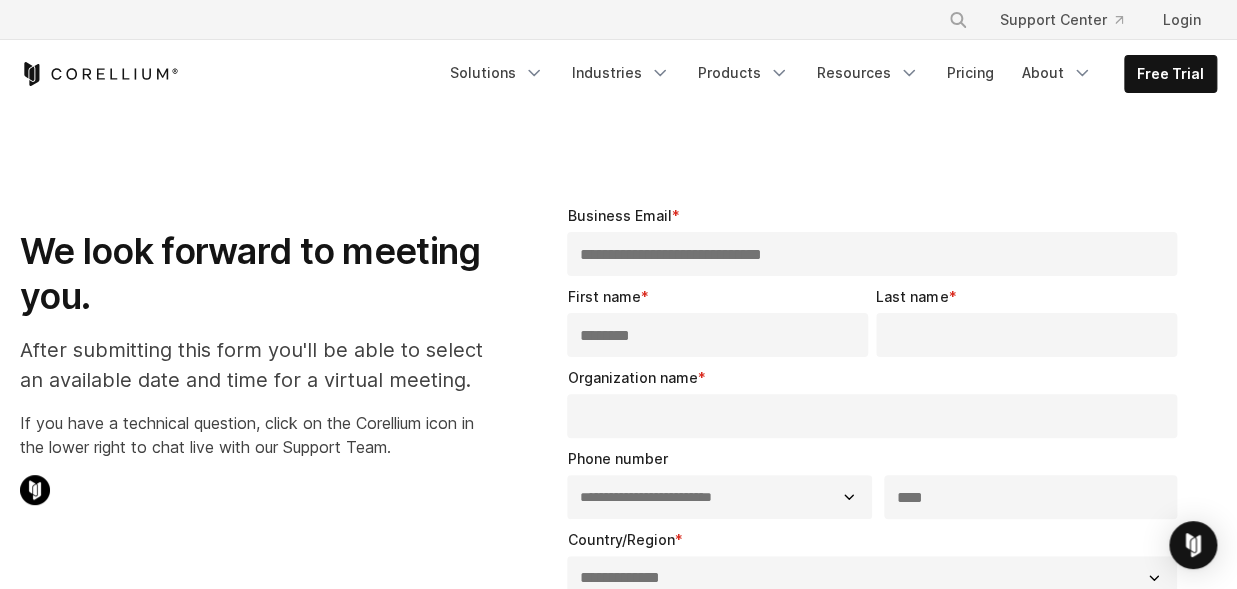 type on "********" 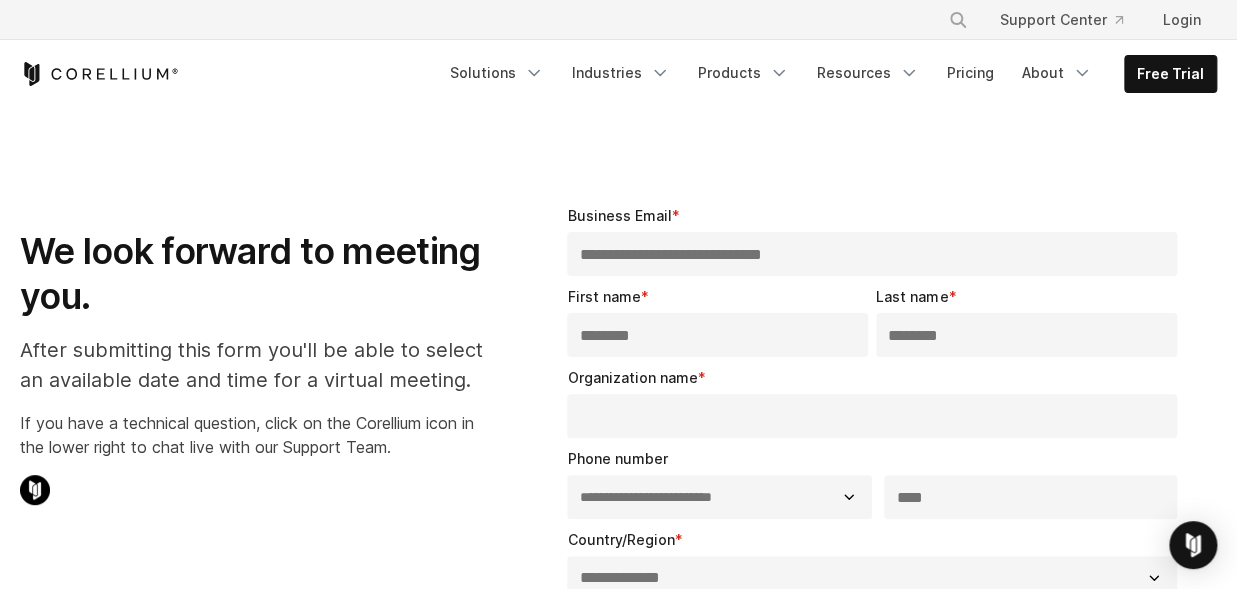 type on "********" 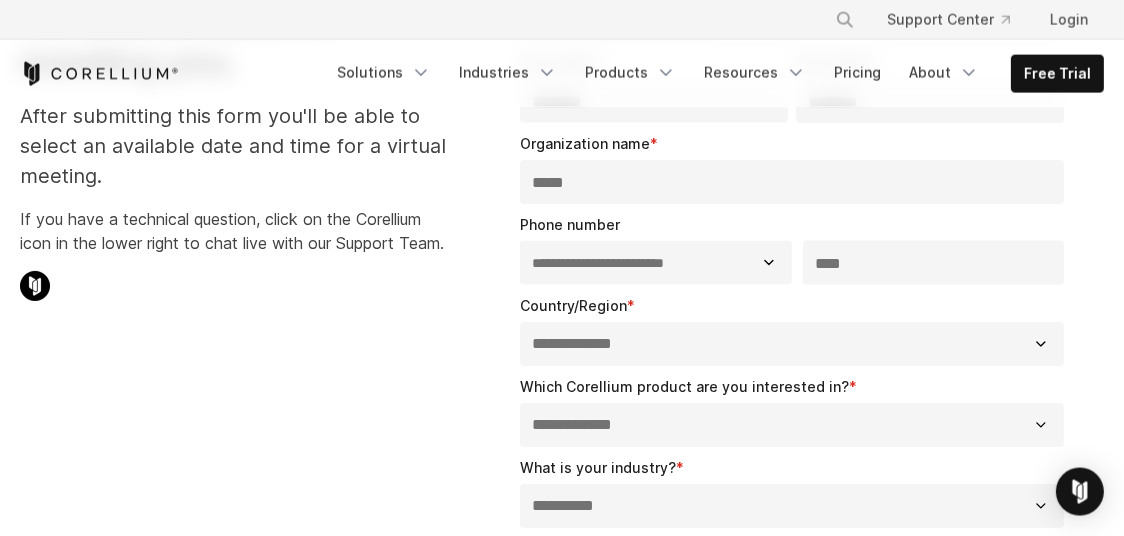 scroll, scrollTop: 238, scrollLeft: 0, axis: vertical 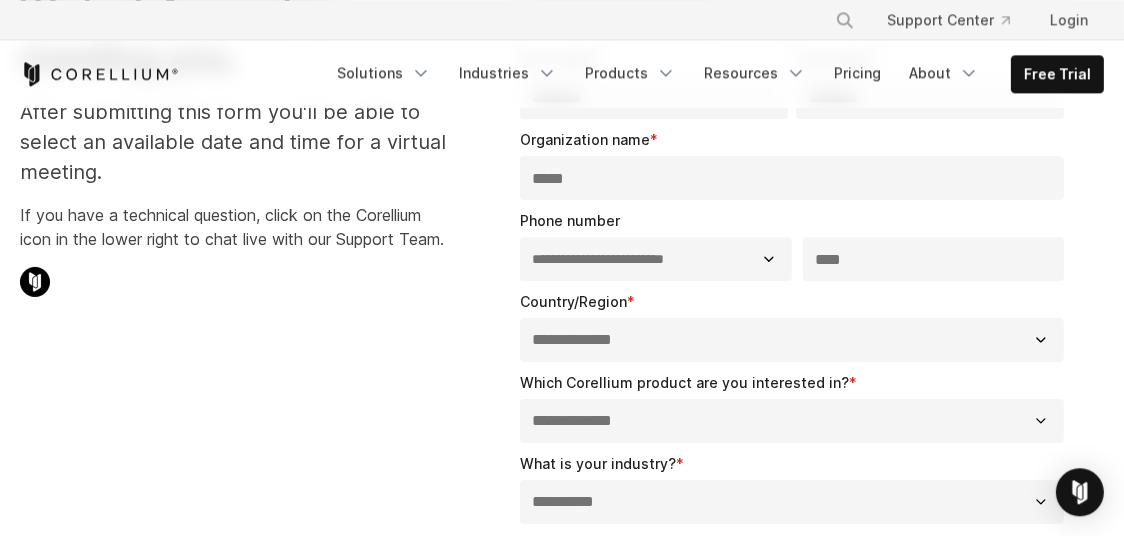 type on "*****" 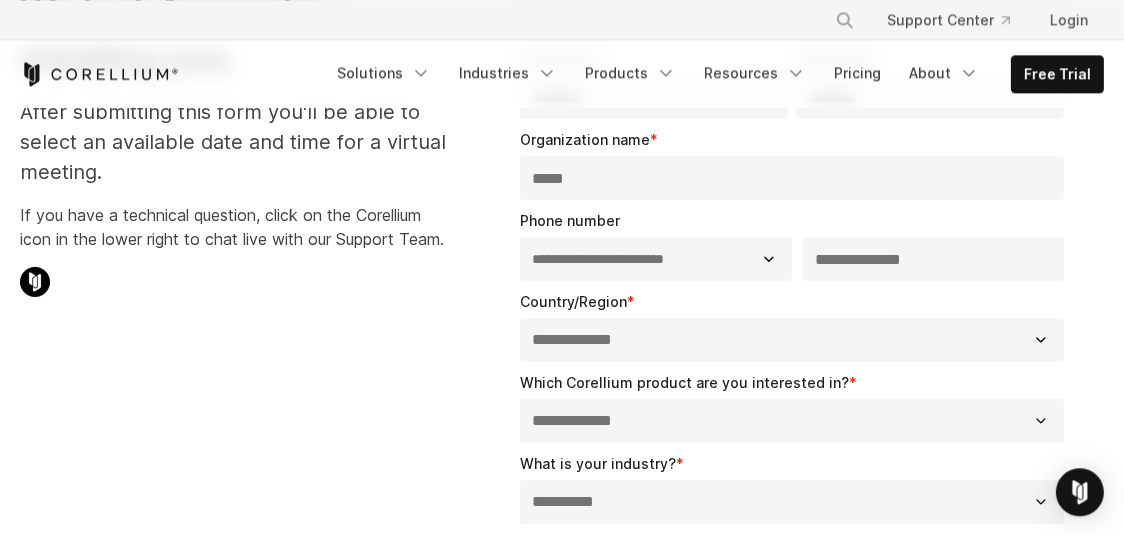 type on "**********" 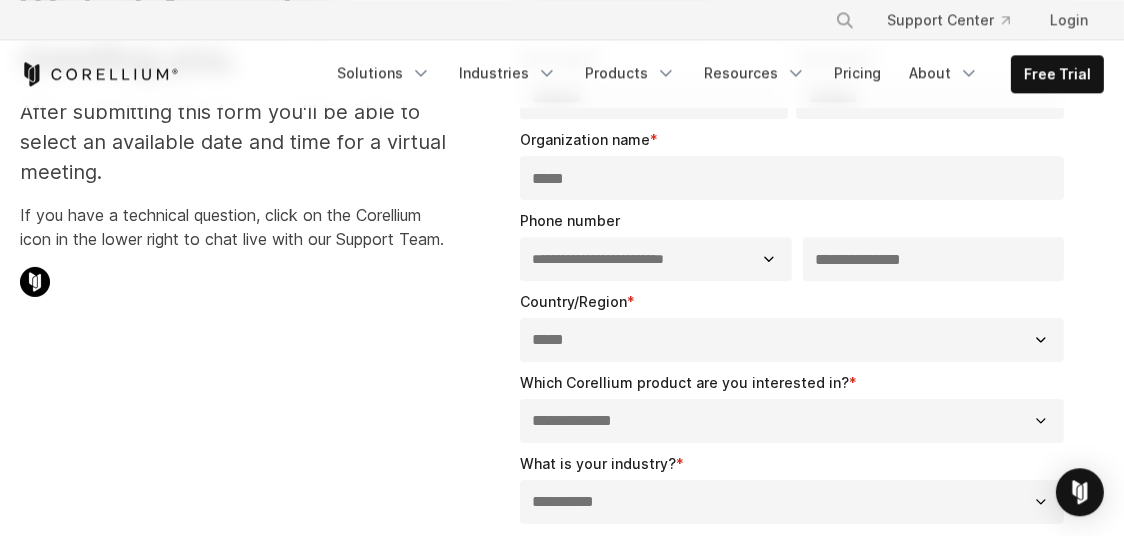 click on "*****" at bounding box center (0, 0) 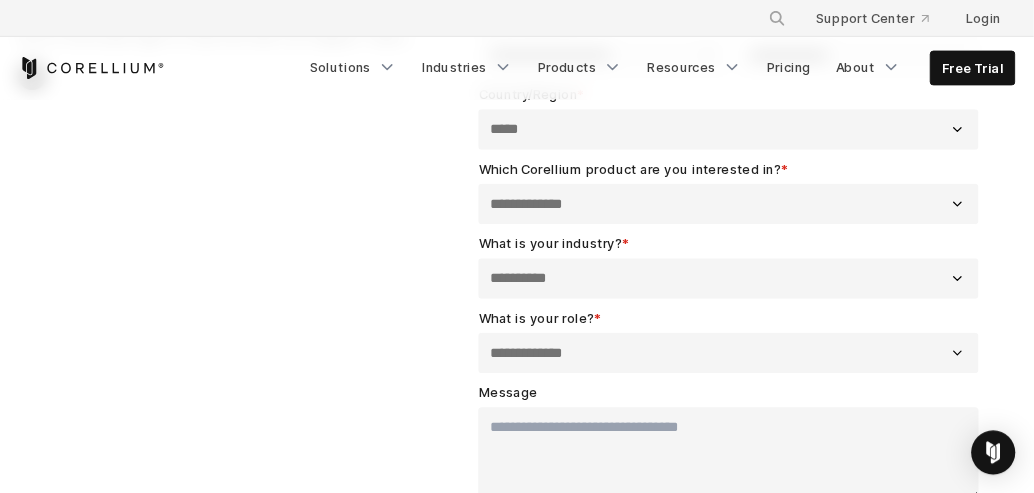 scroll, scrollTop: 423, scrollLeft: 0, axis: vertical 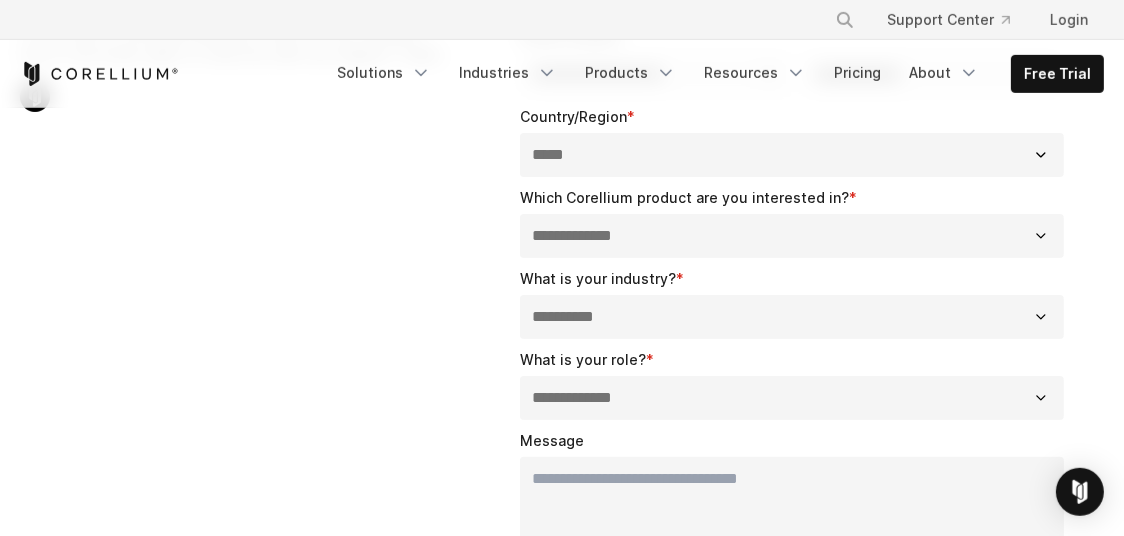 click on "**********" at bounding box center [792, 236] 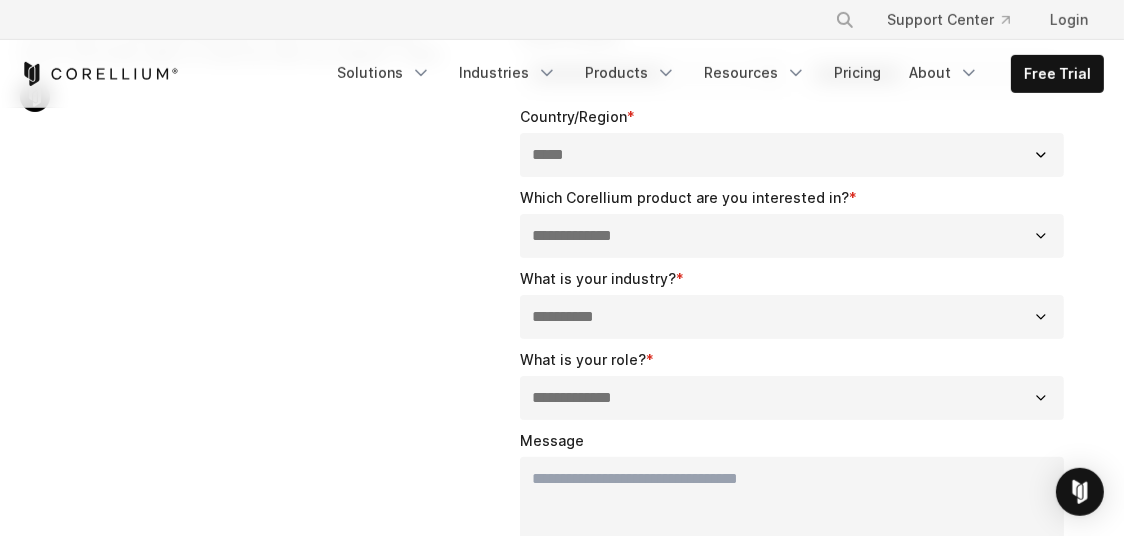 select on "**********" 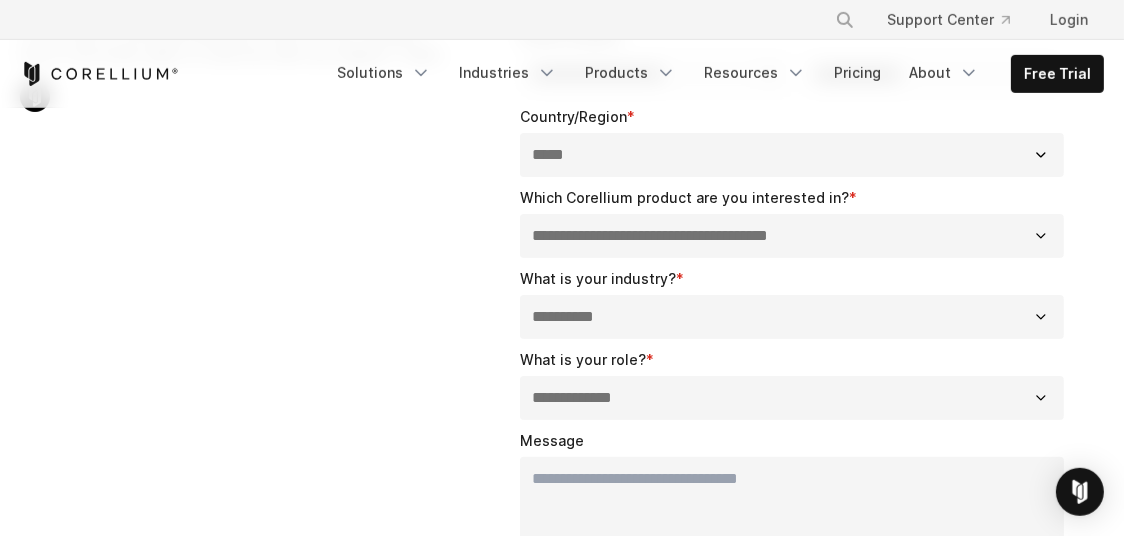 click on "**********" at bounding box center [0, 0] 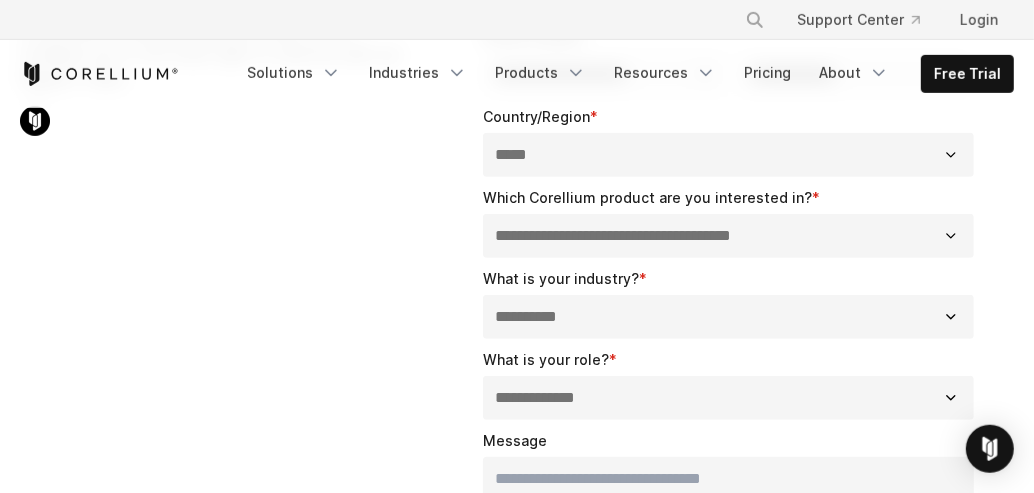 scroll, scrollTop: 607, scrollLeft: 0, axis: vertical 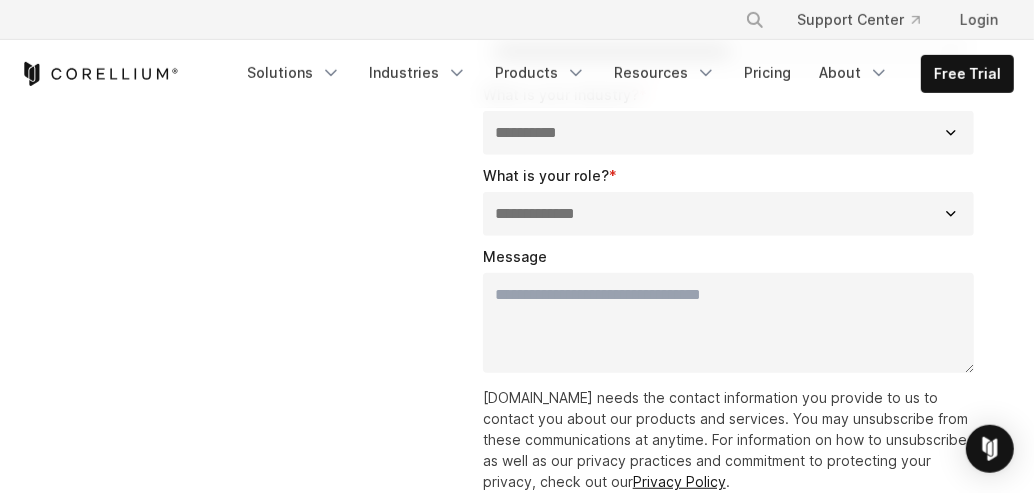 click on "**********" at bounding box center [728, 214] 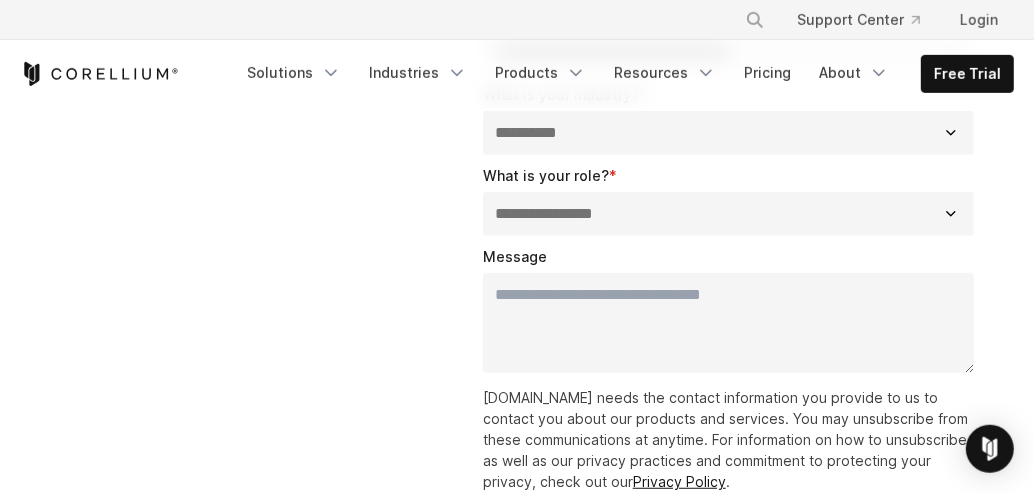 click on "**********" at bounding box center (0, 0) 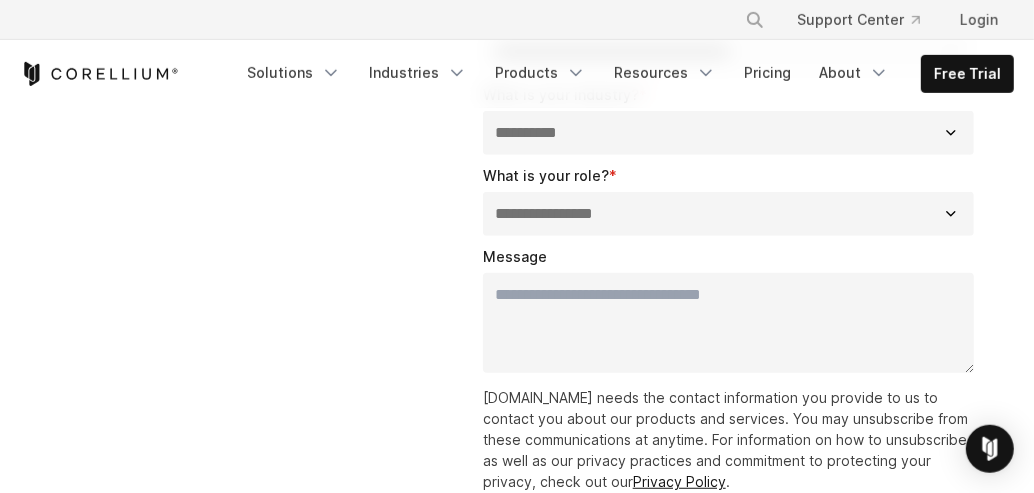 click on "Message" at bounding box center [728, 323] 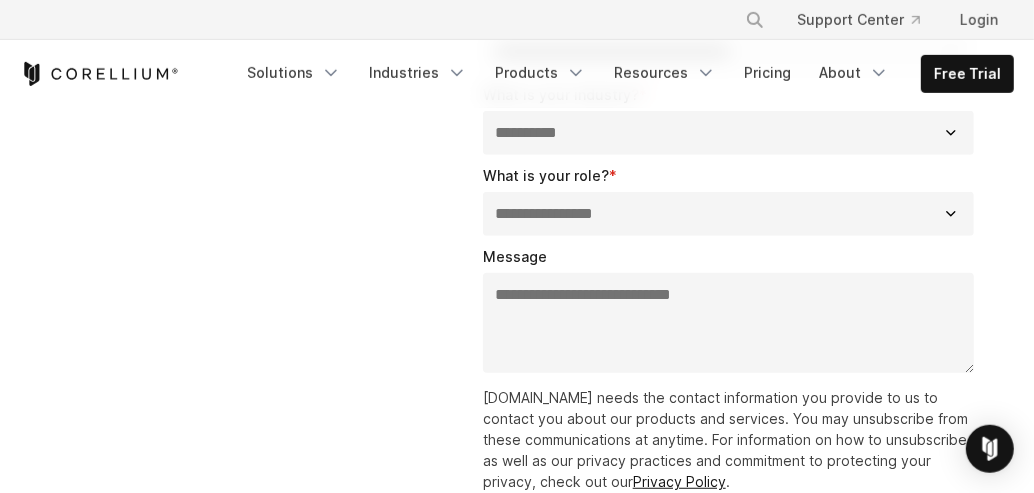 click on "**********" at bounding box center [728, 323] 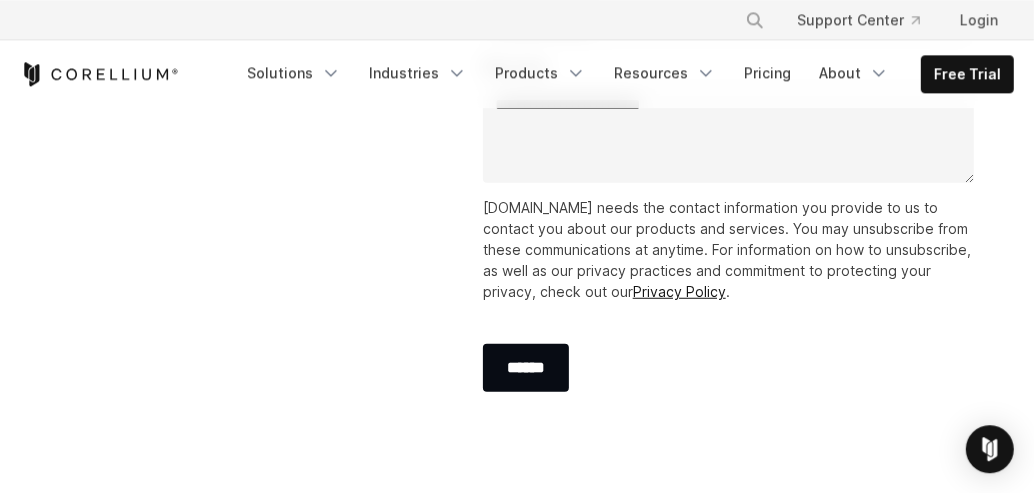 scroll, scrollTop: 822, scrollLeft: 0, axis: vertical 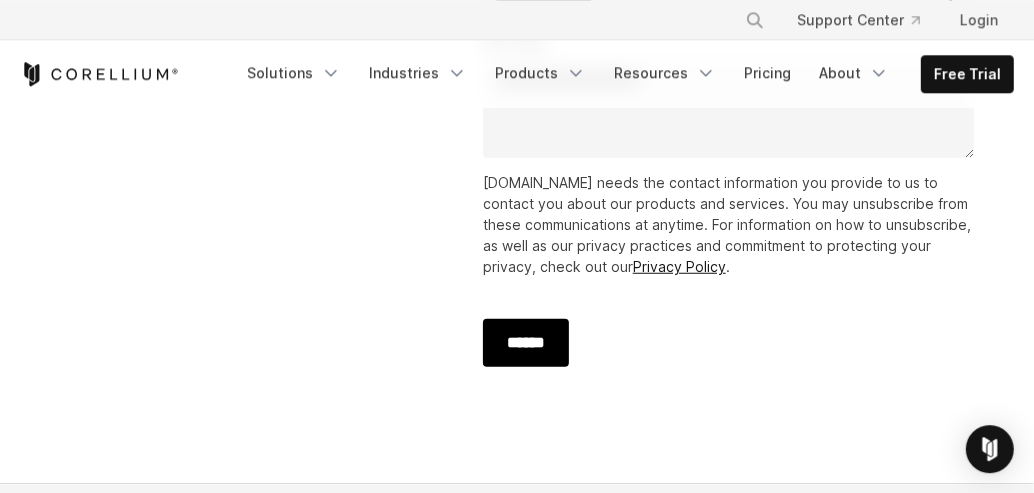 type on "**********" 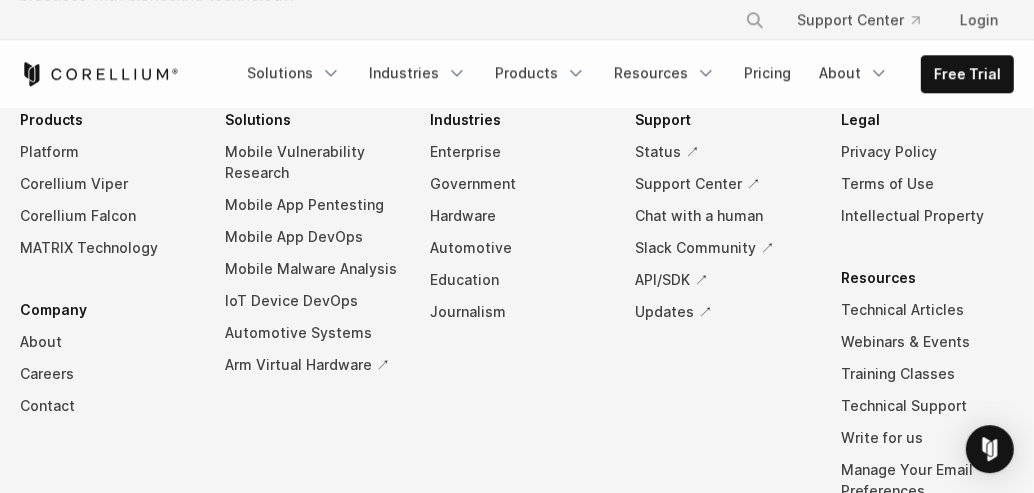 scroll, scrollTop: 270, scrollLeft: 0, axis: vertical 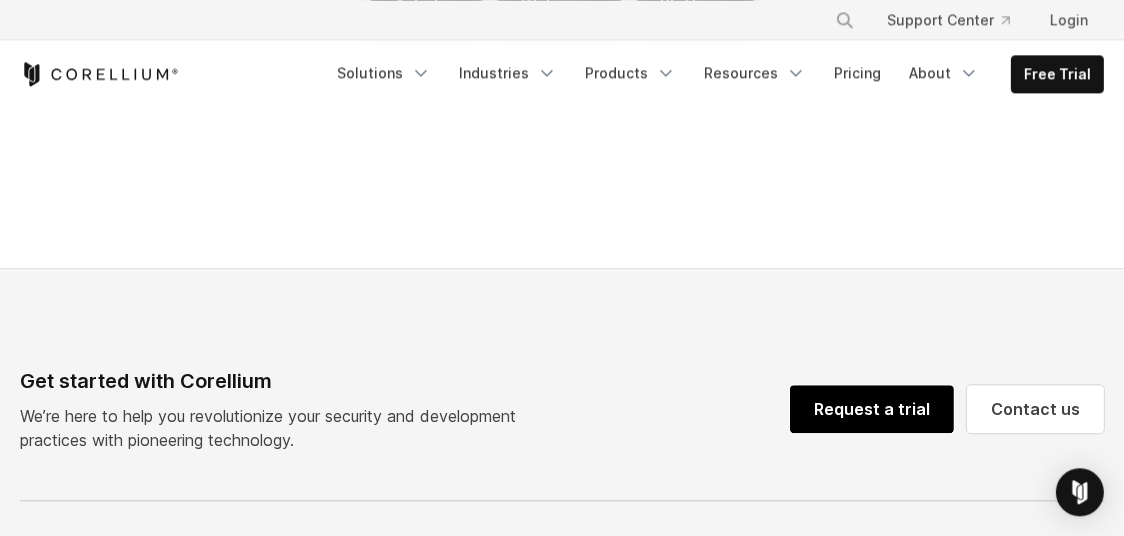 click on "Request a trial" at bounding box center [872, 409] 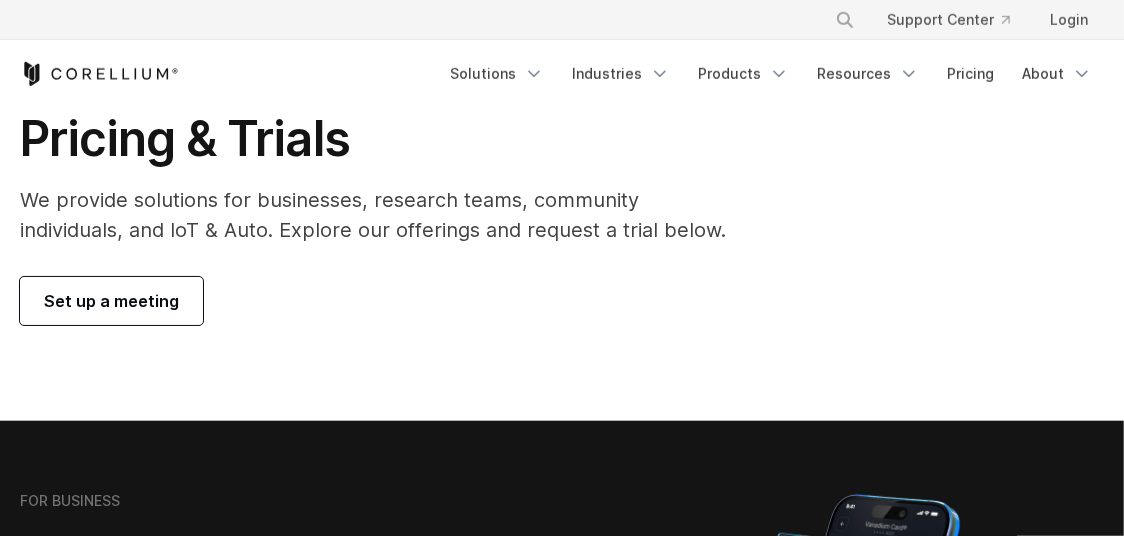 scroll, scrollTop: 0, scrollLeft: 0, axis: both 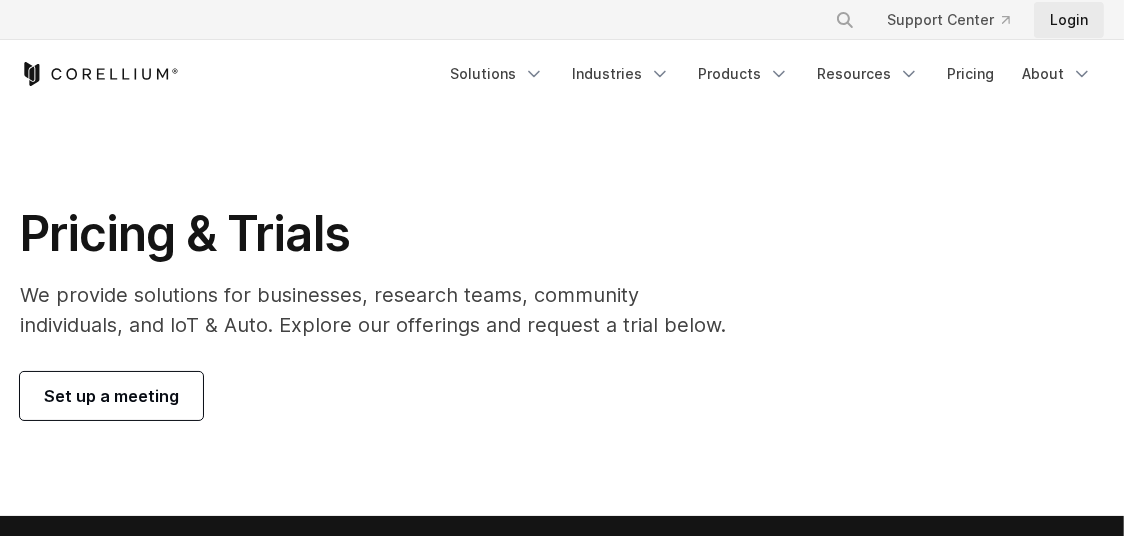 click on "Login" at bounding box center (1069, 20) 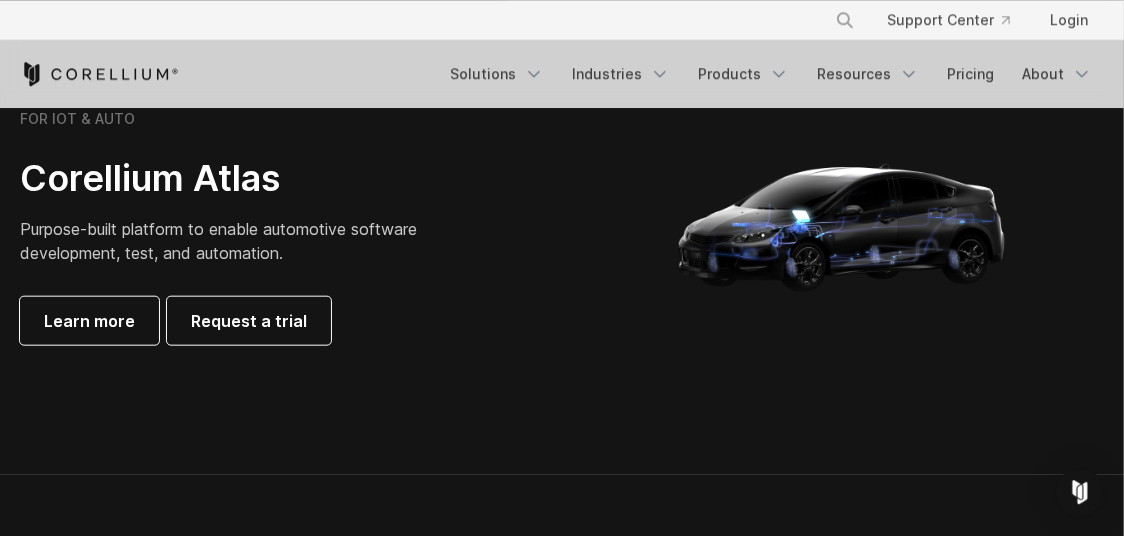 scroll, scrollTop: 2015, scrollLeft: 0, axis: vertical 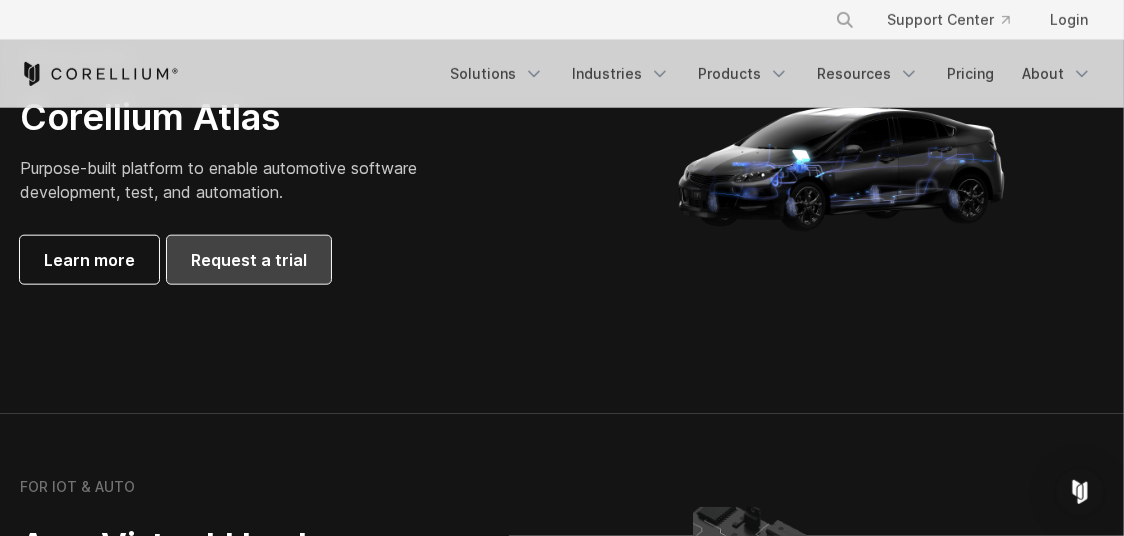 click on "Request a trial" at bounding box center [249, 260] 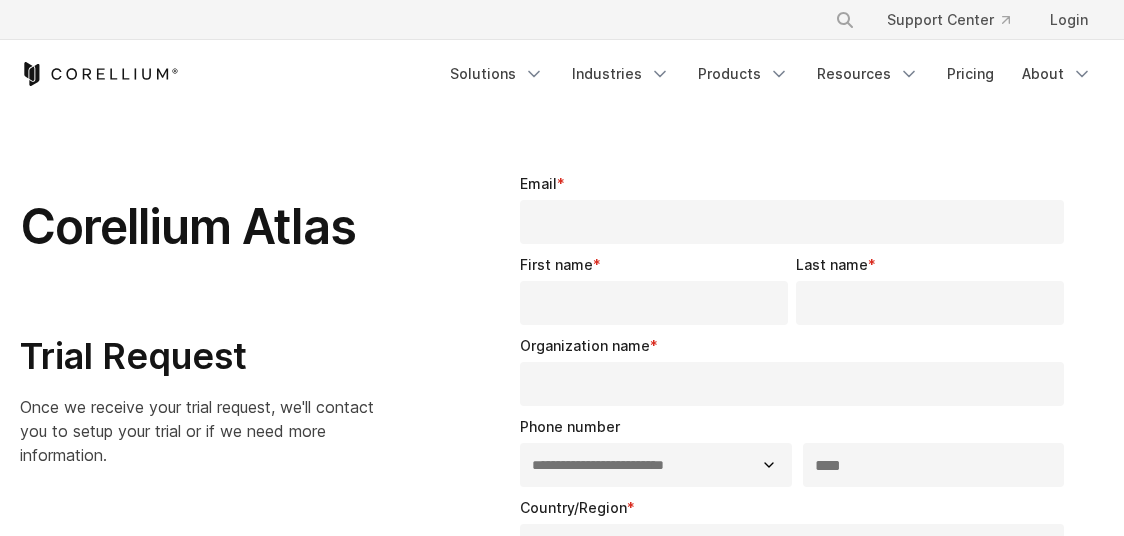 select on "**" 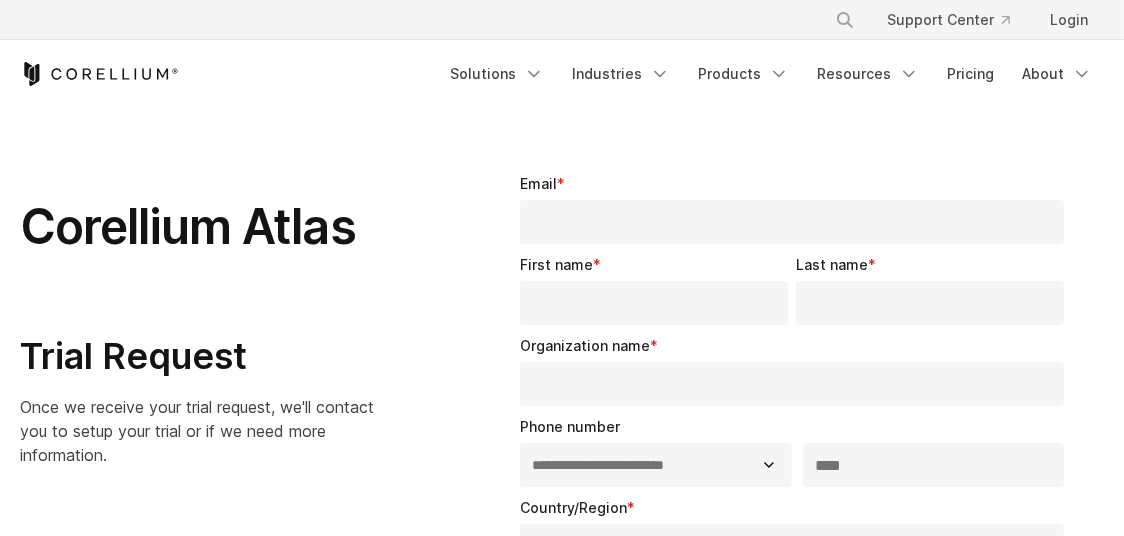 click on "Email *" at bounding box center [792, 222] 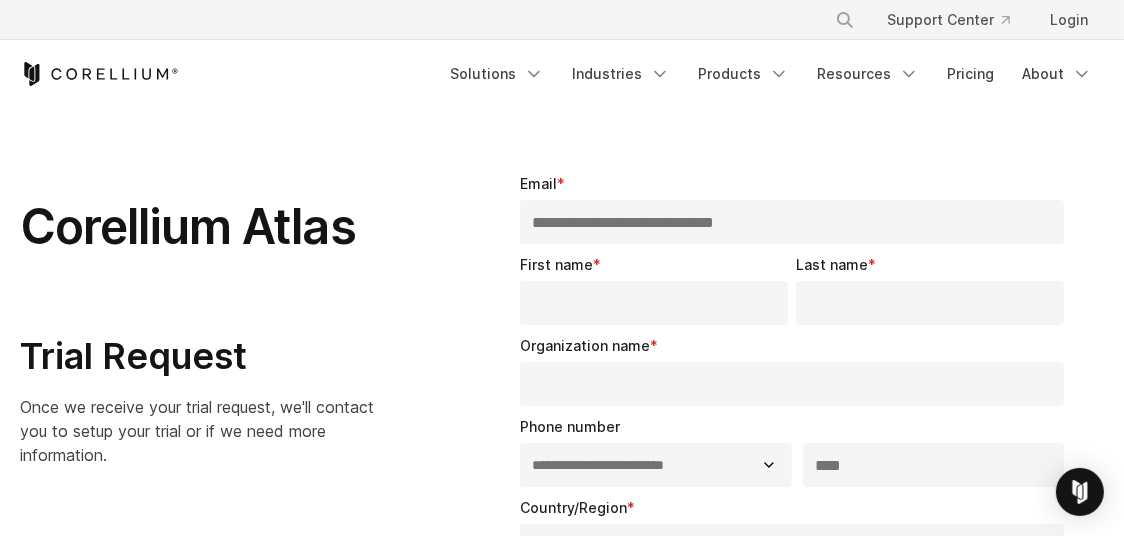 type on "**********" 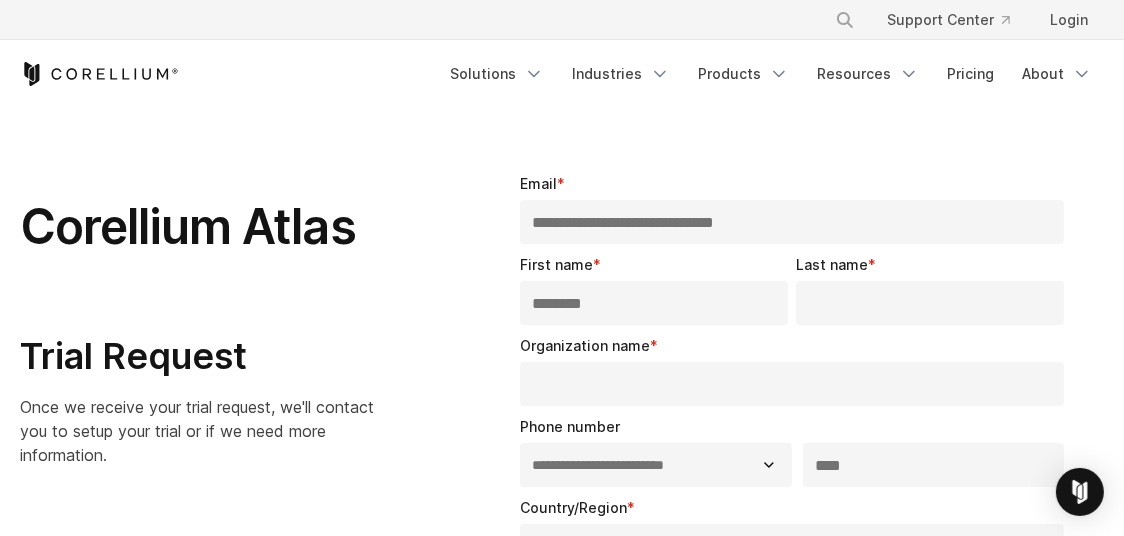 type on "********" 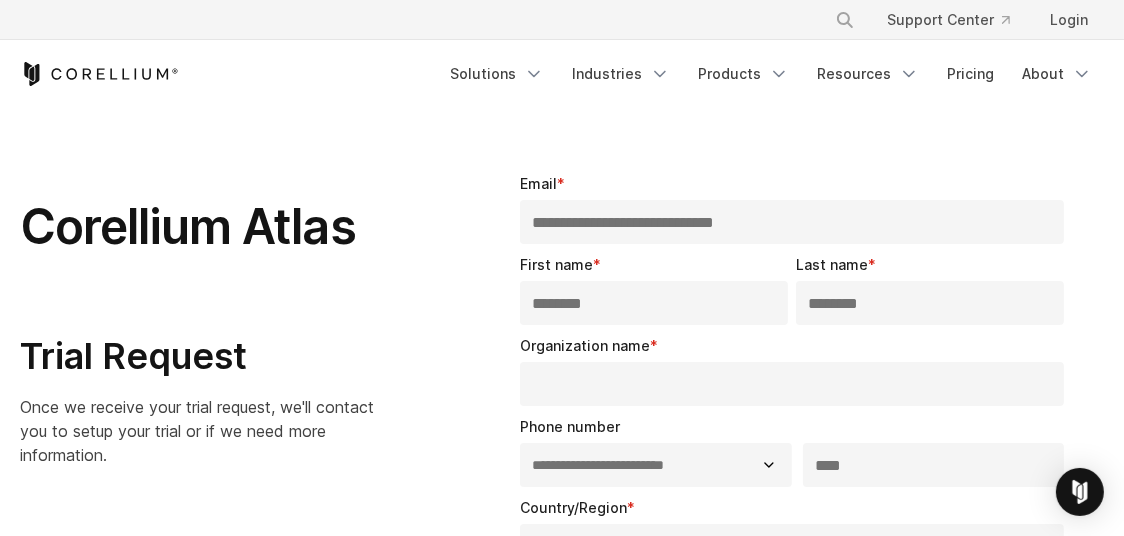 type on "********" 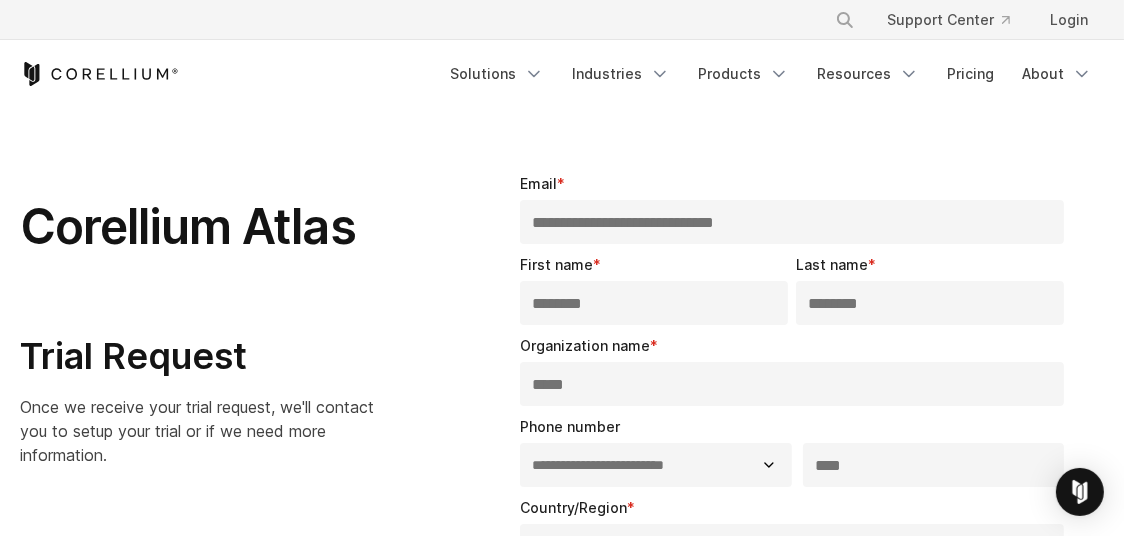 type on "*****" 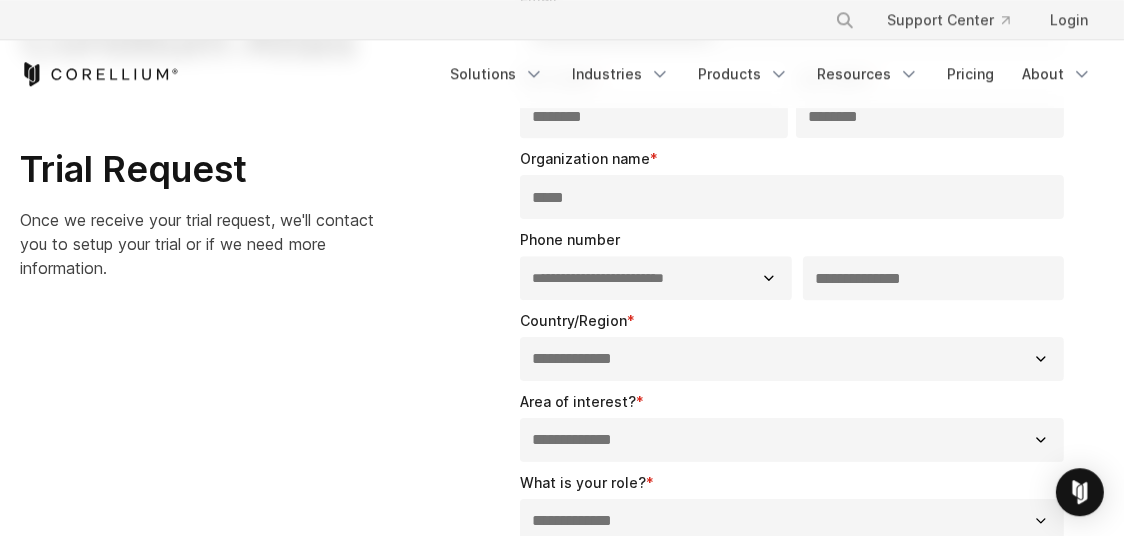 scroll, scrollTop: 203, scrollLeft: 0, axis: vertical 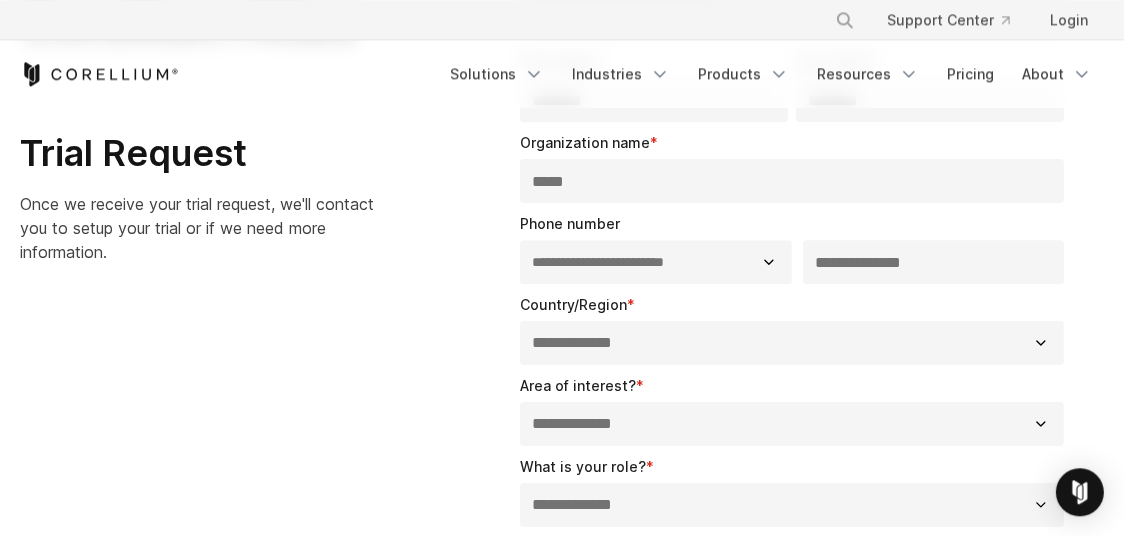 type on "**********" 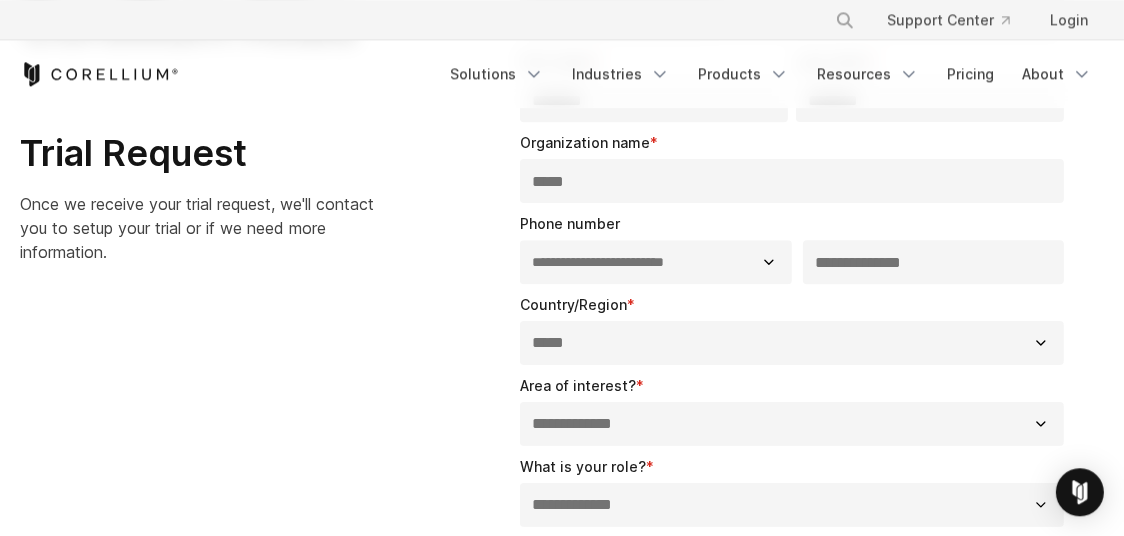 click on "*****" at bounding box center (0, 0) 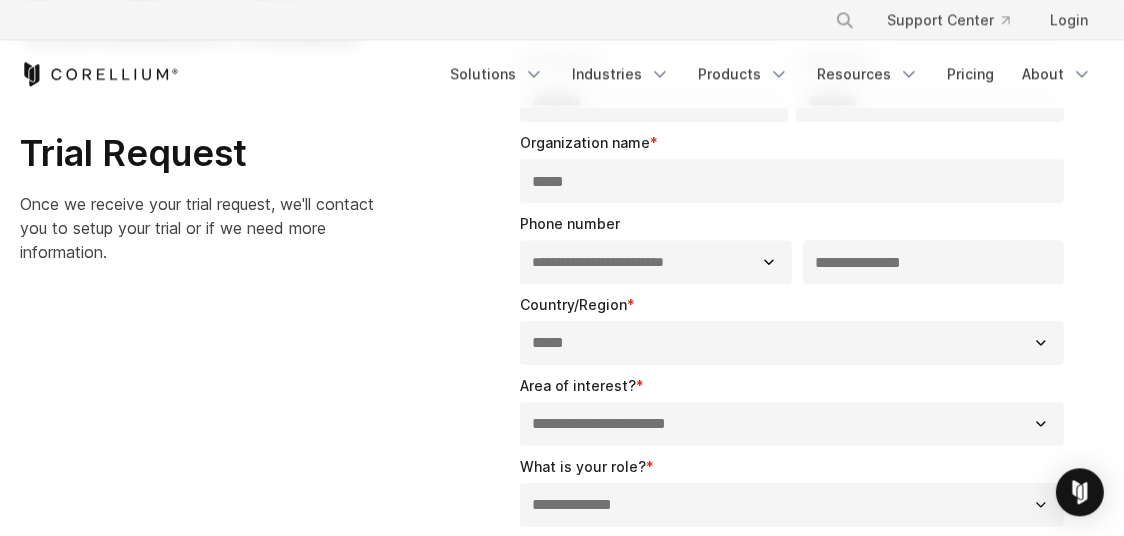 click on "**********" at bounding box center (0, 0) 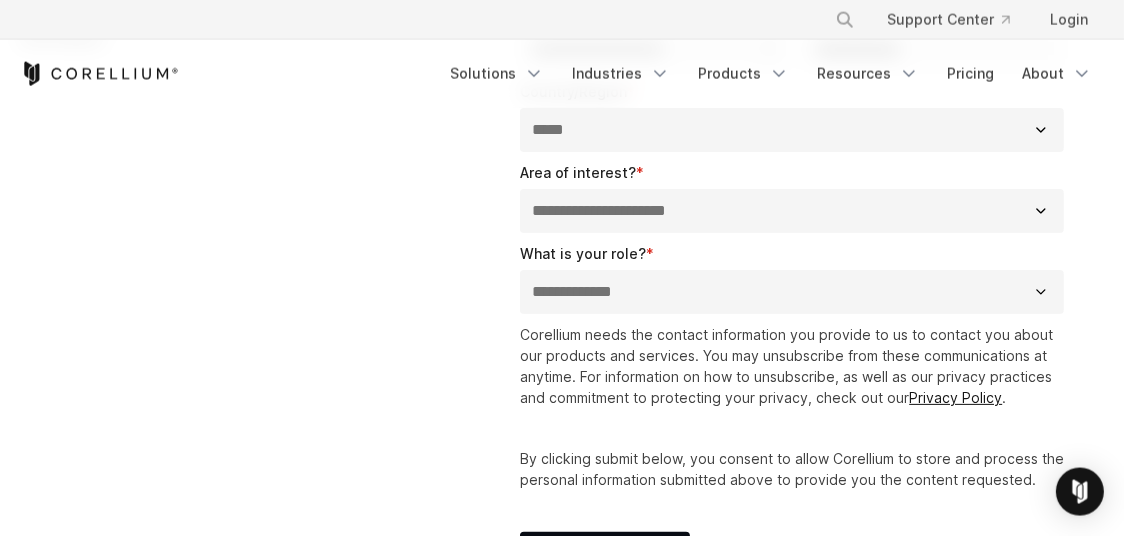 scroll, scrollTop: 426, scrollLeft: 0, axis: vertical 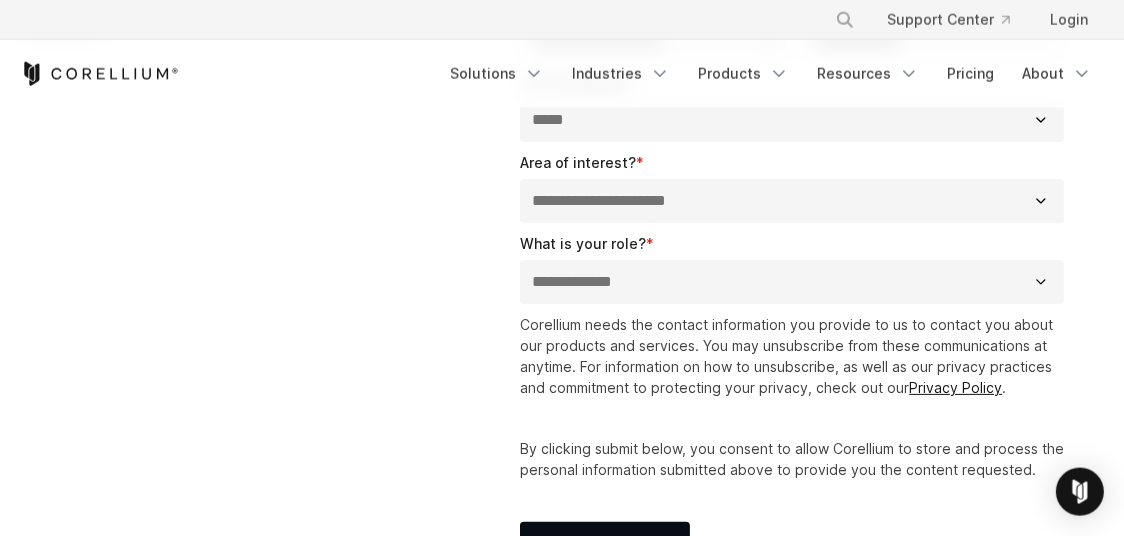 click on "**********" at bounding box center [792, 282] 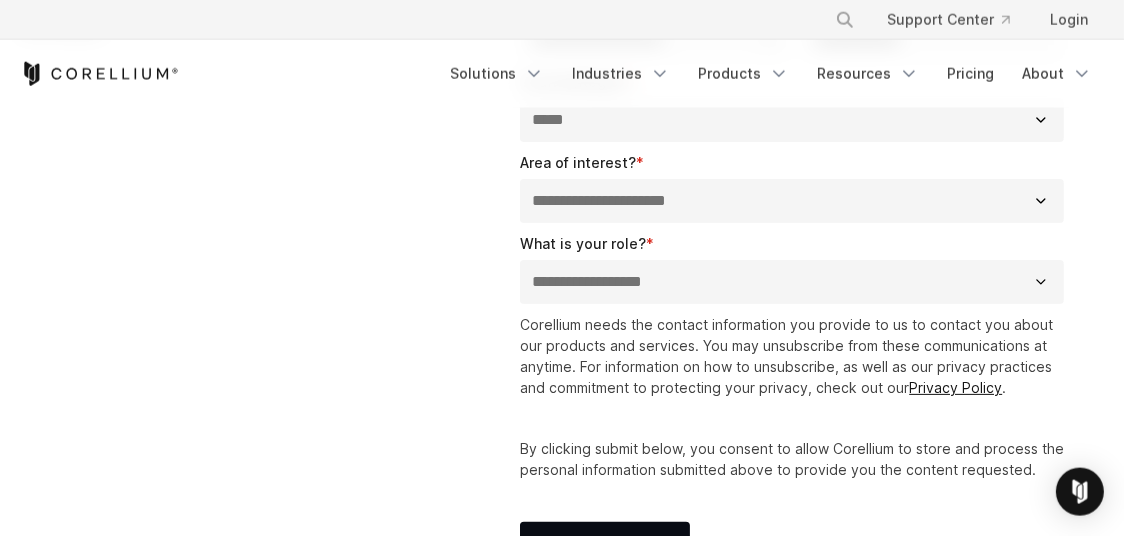 click on "**********" at bounding box center [0, 0] 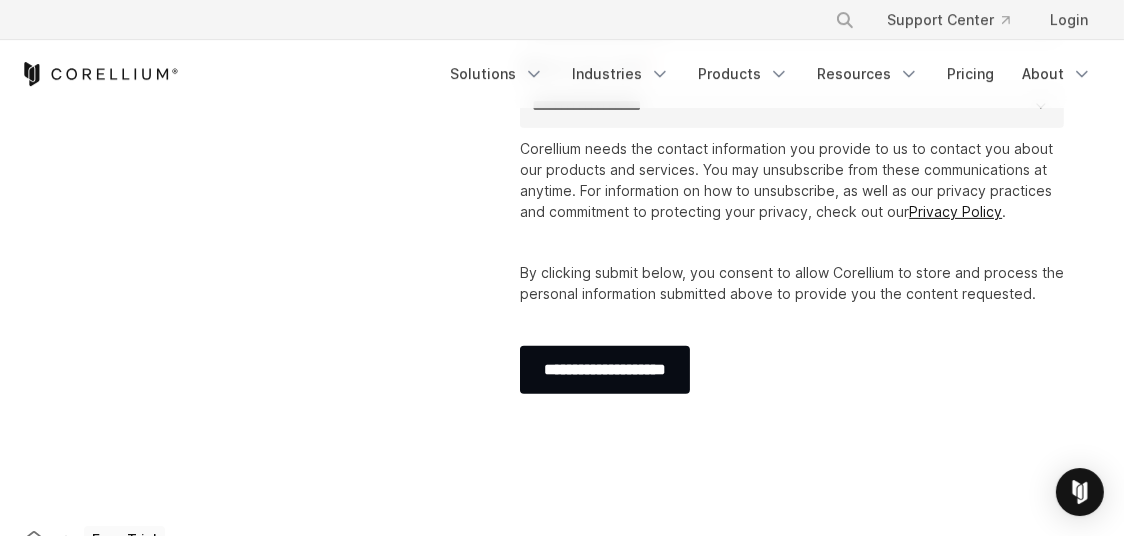 scroll, scrollTop: 605, scrollLeft: 0, axis: vertical 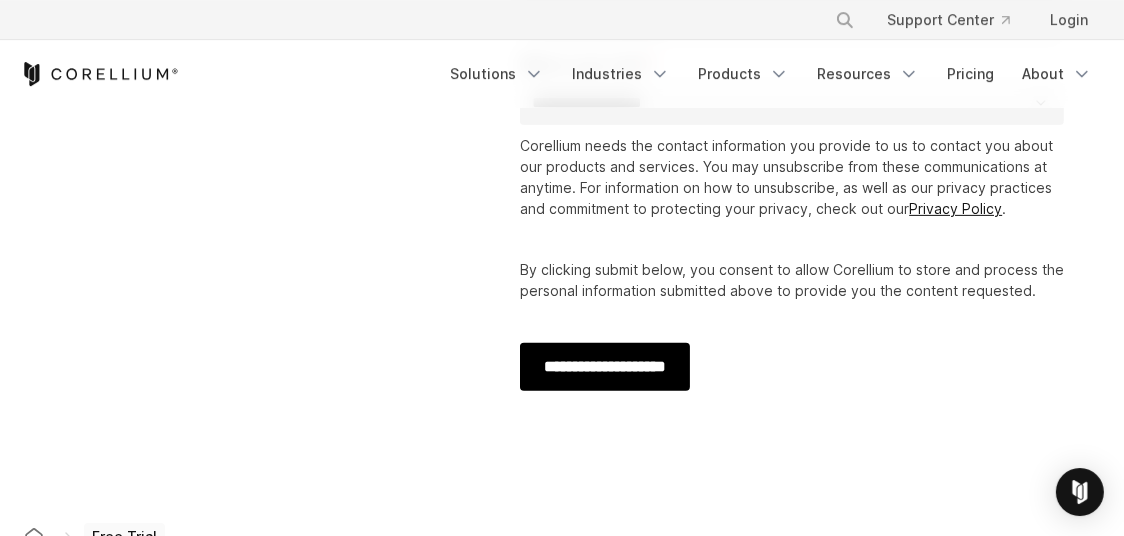 click on "**********" at bounding box center (605, 367) 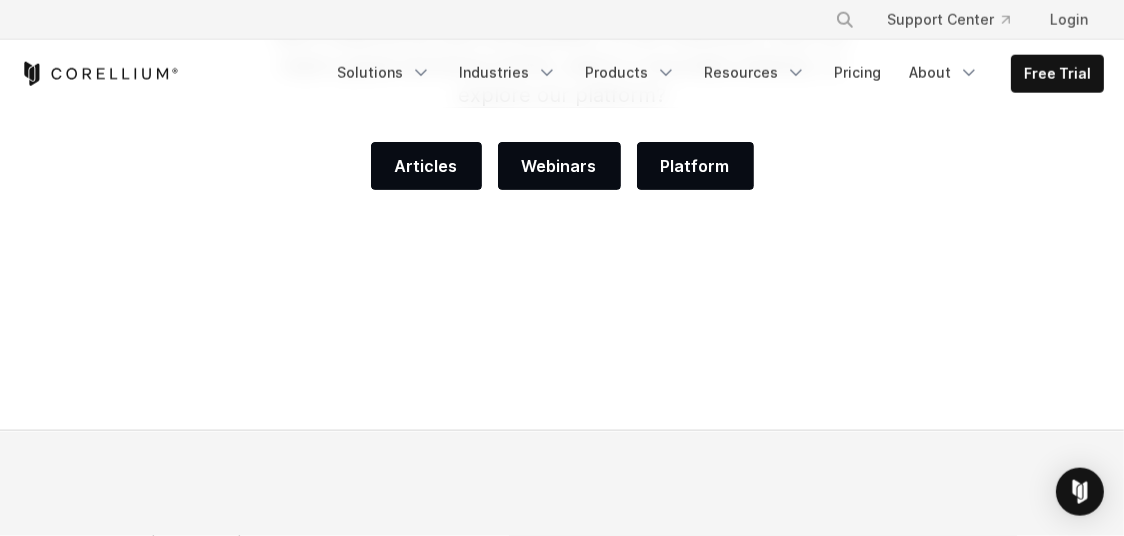 scroll, scrollTop: 0, scrollLeft: 0, axis: both 